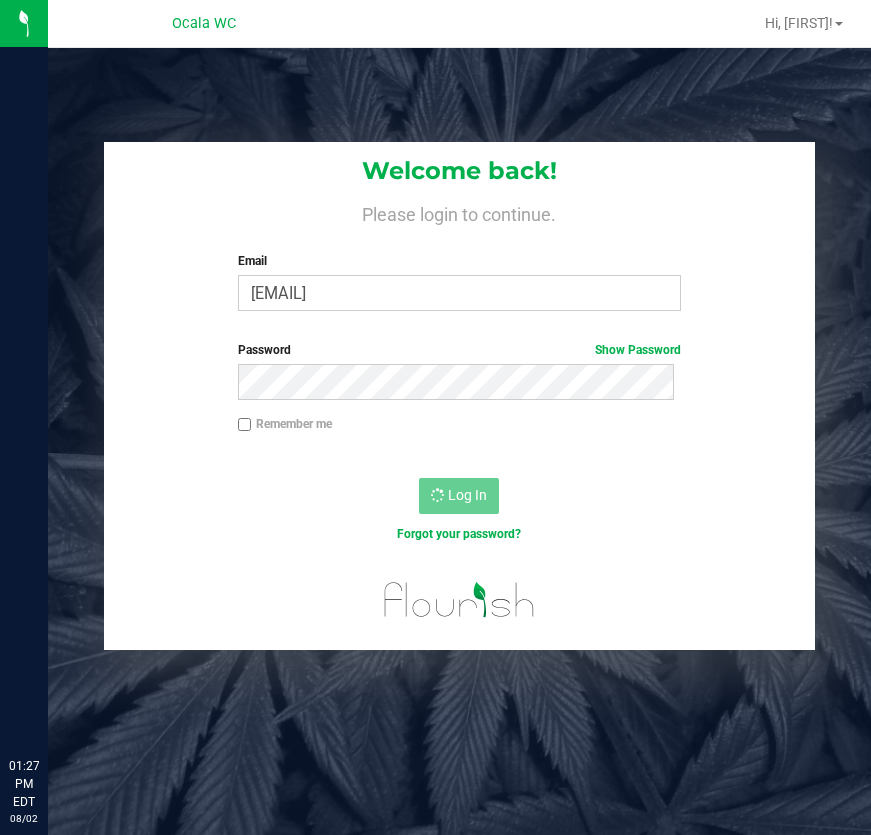 scroll, scrollTop: 0, scrollLeft: 0, axis: both 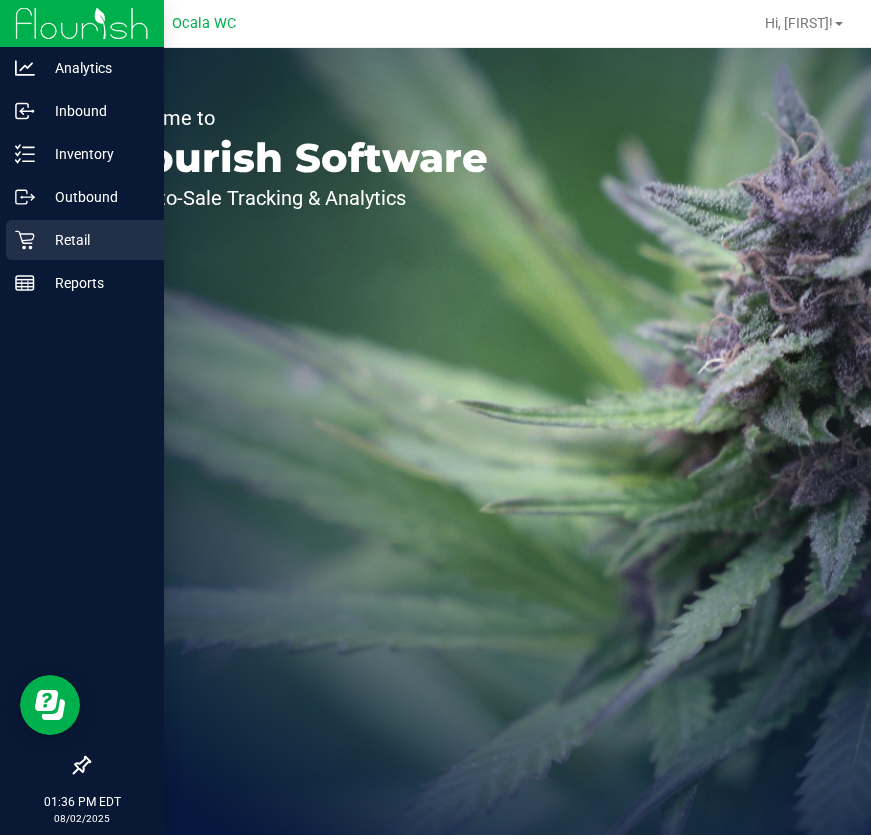 click on "Retail" at bounding box center (95, 240) 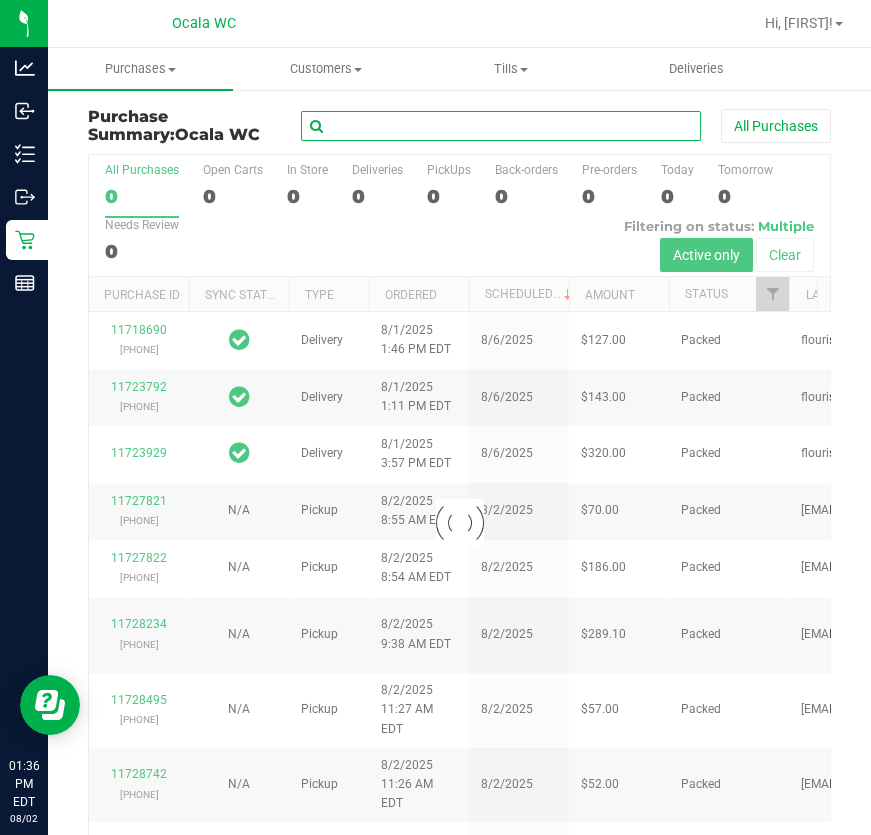 click at bounding box center (501, 126) 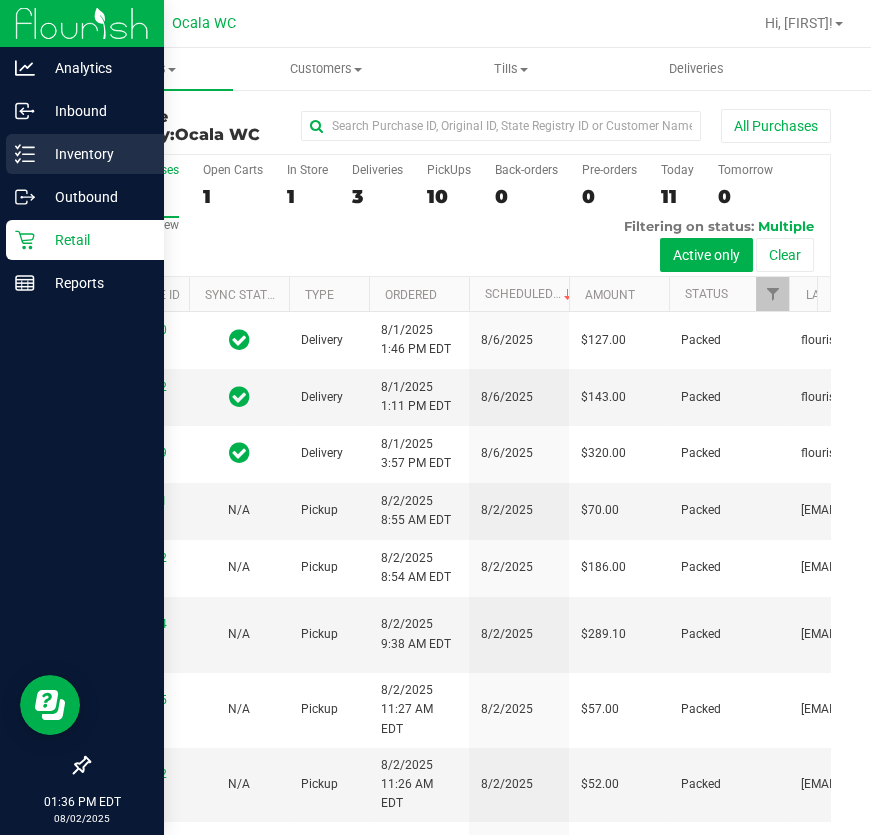 click on "Inventory" at bounding box center (95, 154) 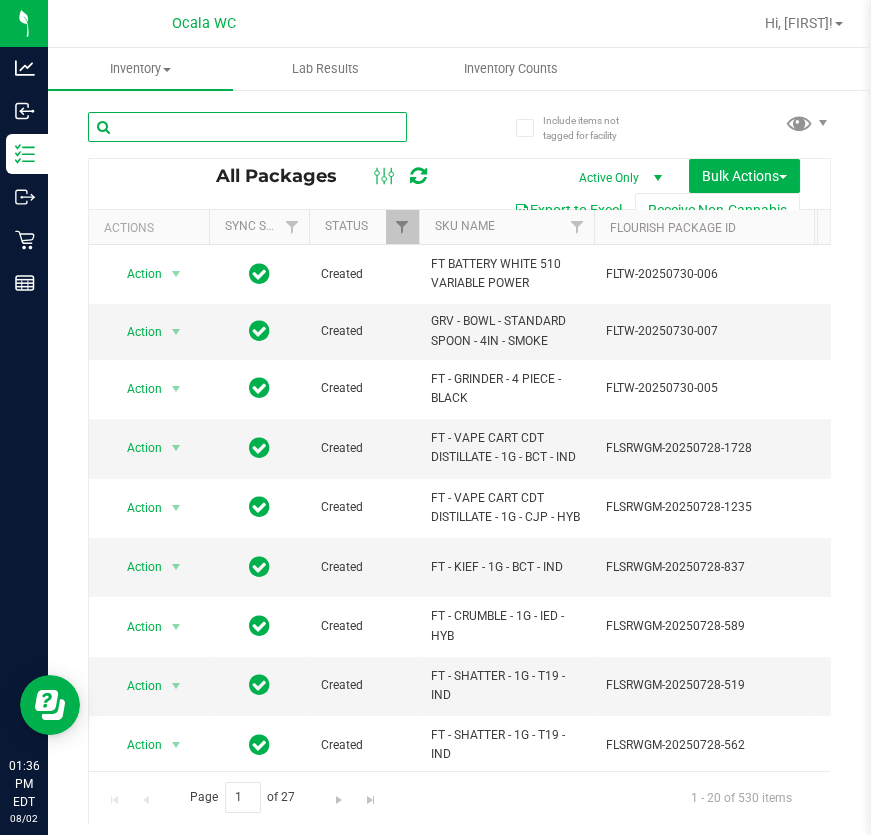 click at bounding box center (247, 127) 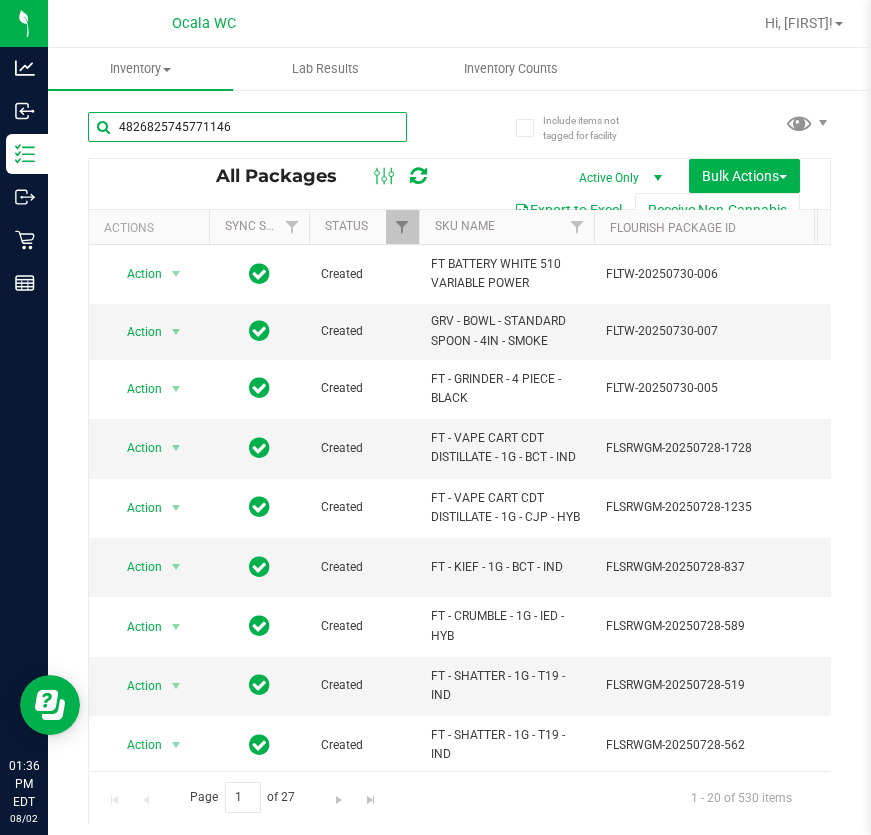 type on "4826825745771146" 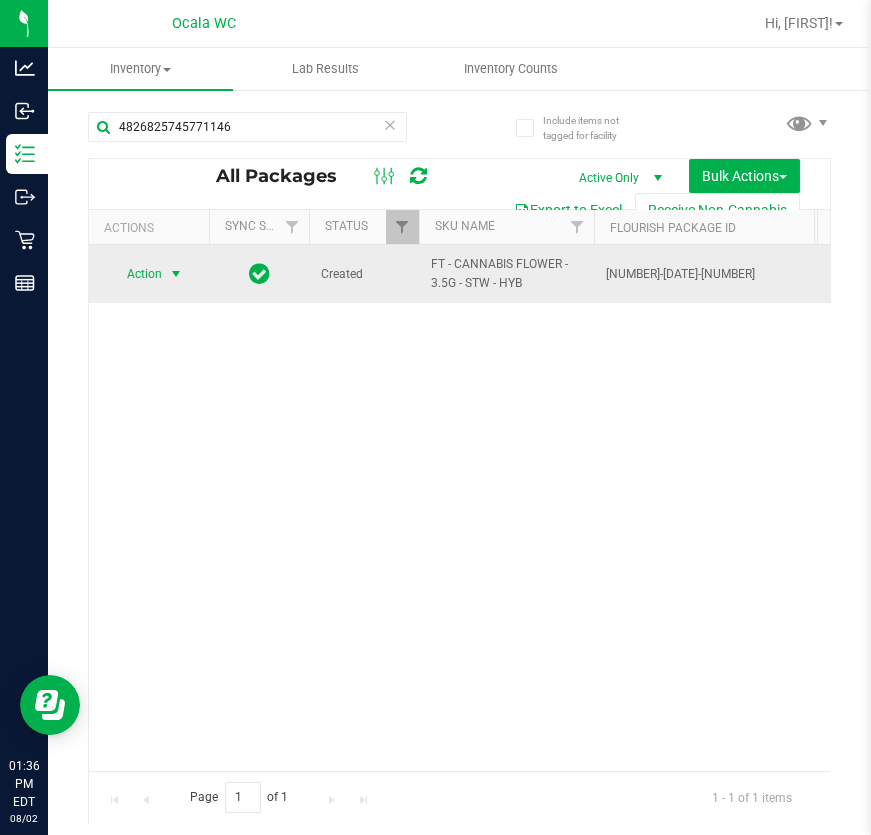 click on "Action" at bounding box center (136, 274) 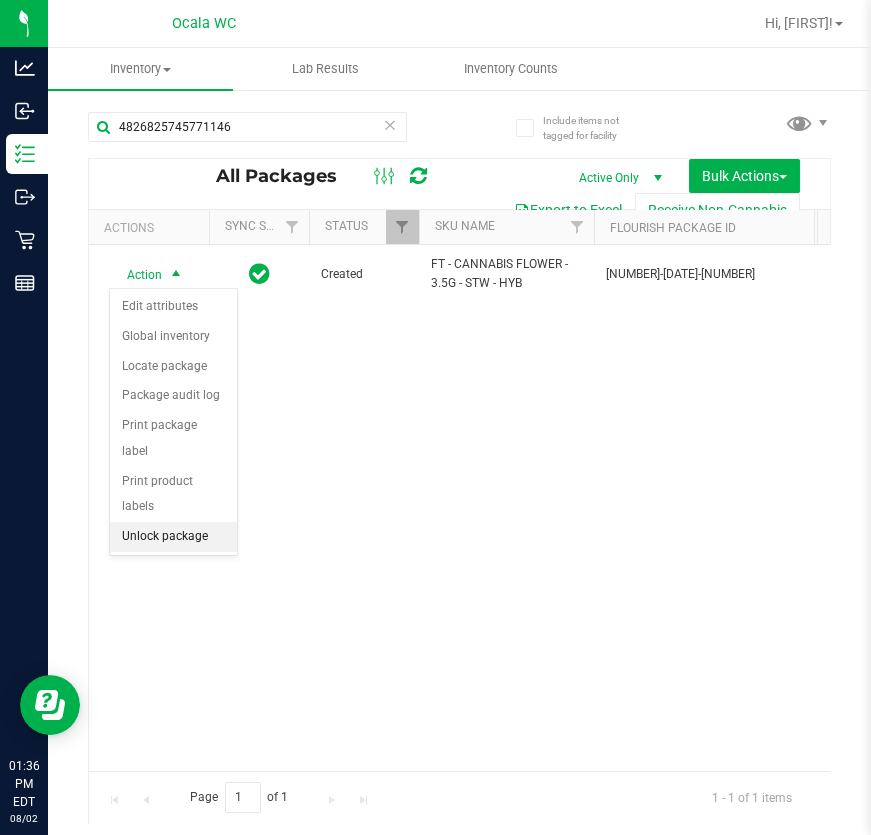 click on "Unlock package" at bounding box center [173, 537] 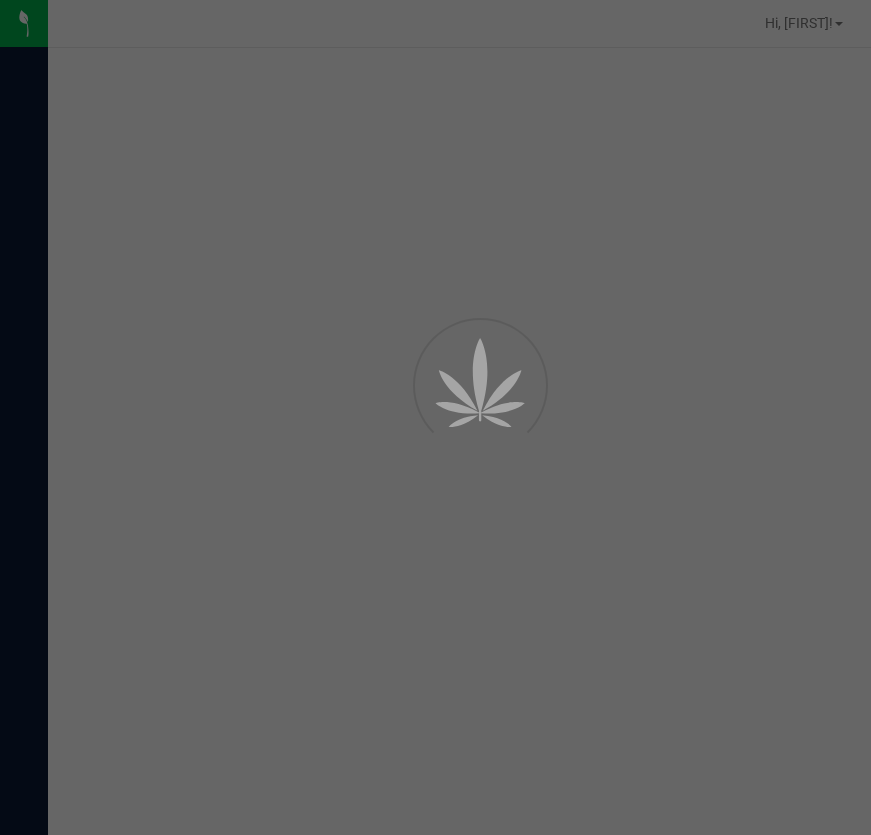 scroll, scrollTop: 0, scrollLeft: 0, axis: both 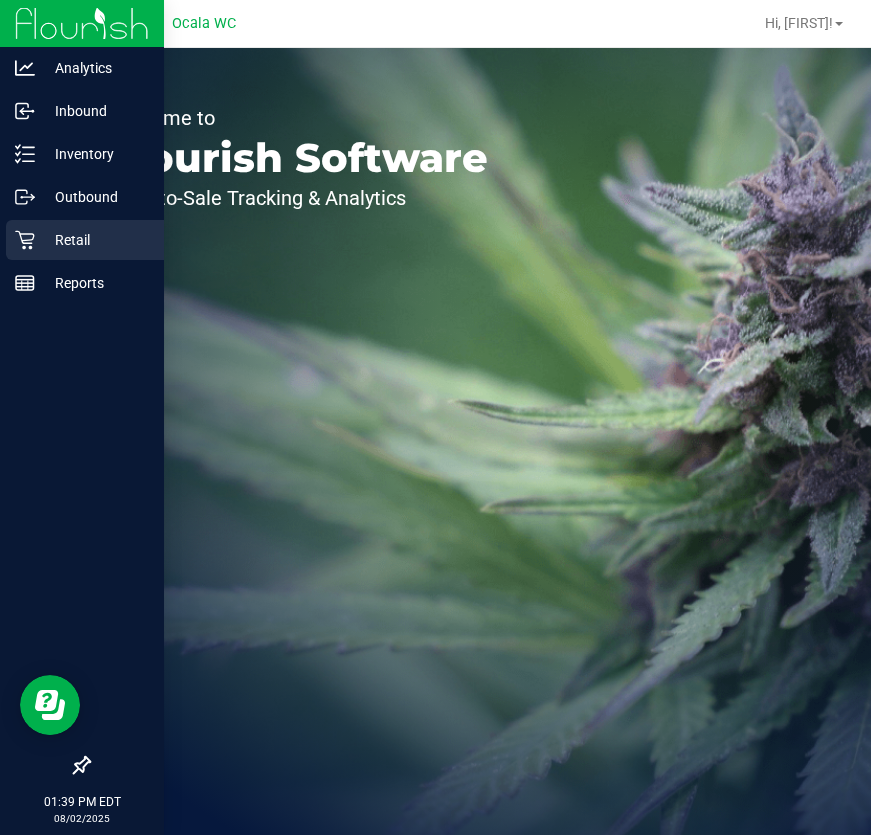 click on "Retail" at bounding box center (95, 240) 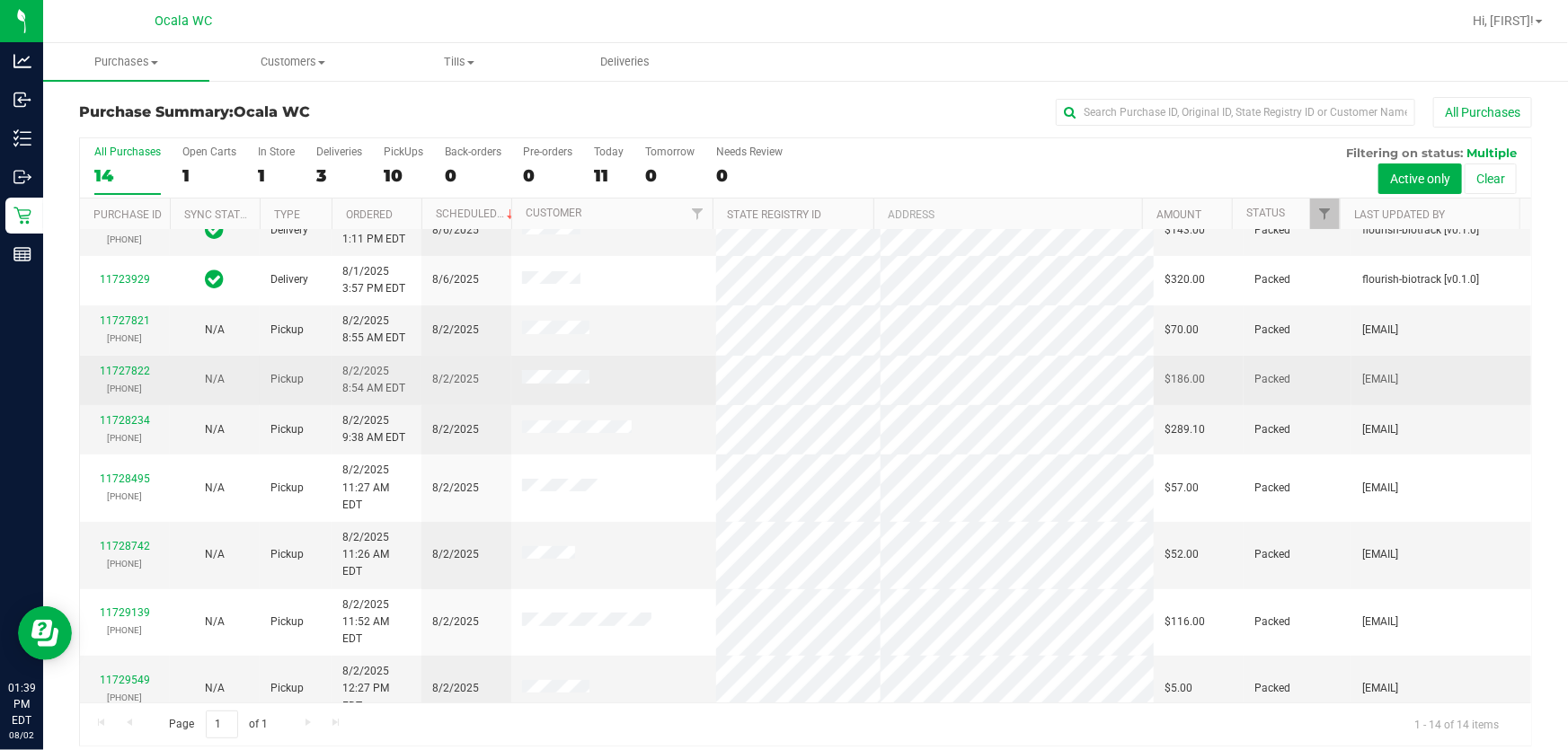 scroll, scrollTop: 222, scrollLeft: 0, axis: vertical 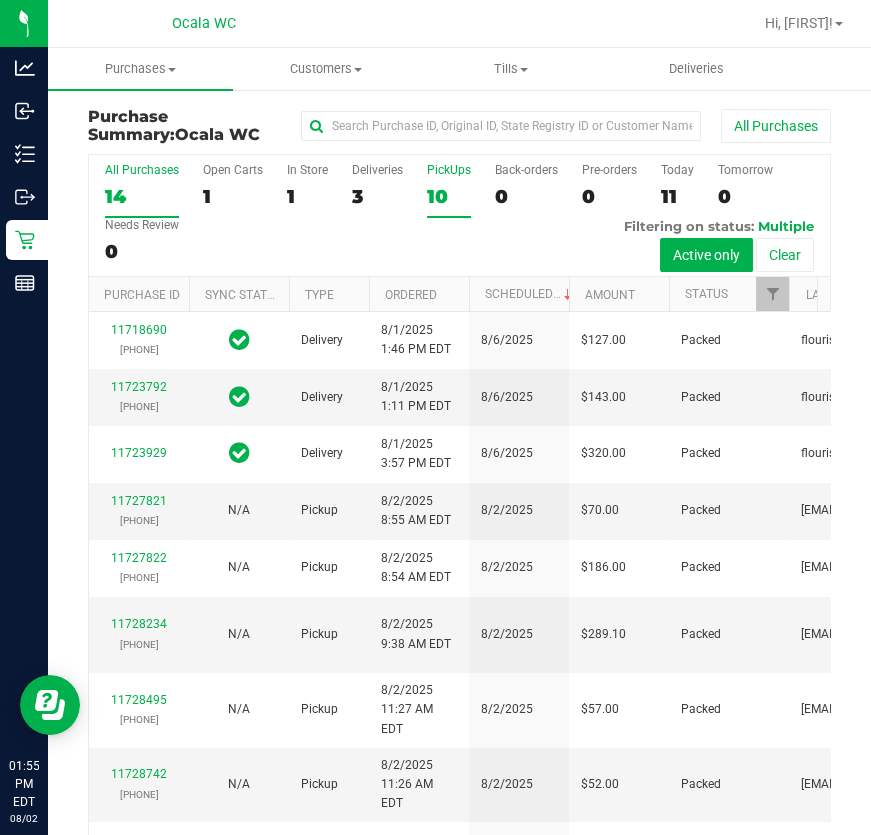 click on "10" at bounding box center [449, 196] 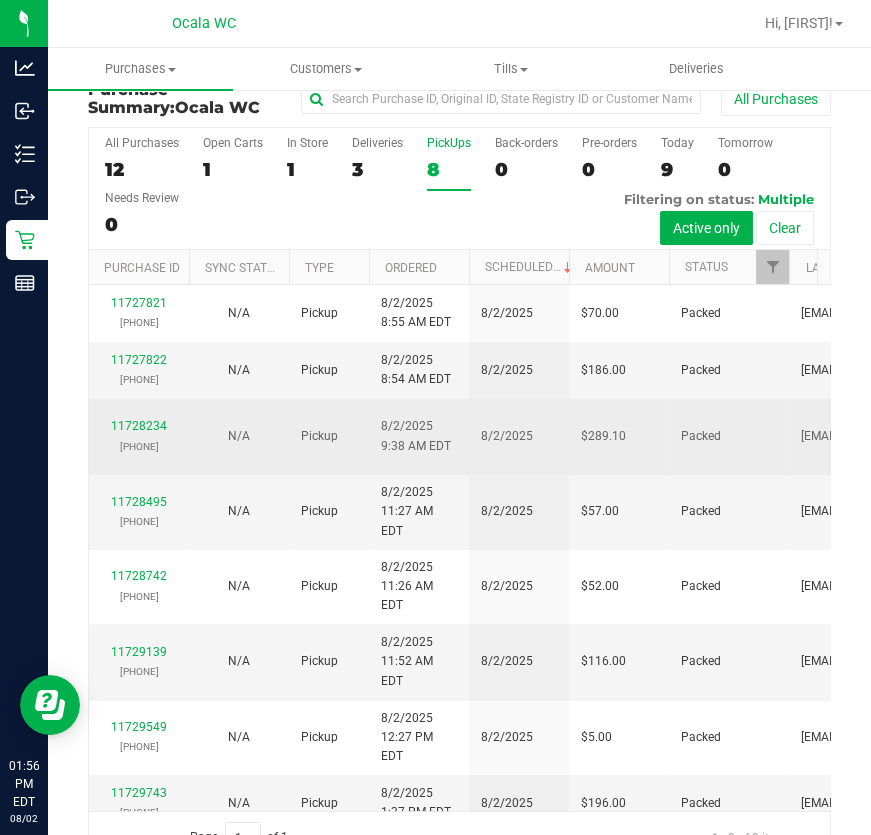 scroll, scrollTop: 0, scrollLeft: 0, axis: both 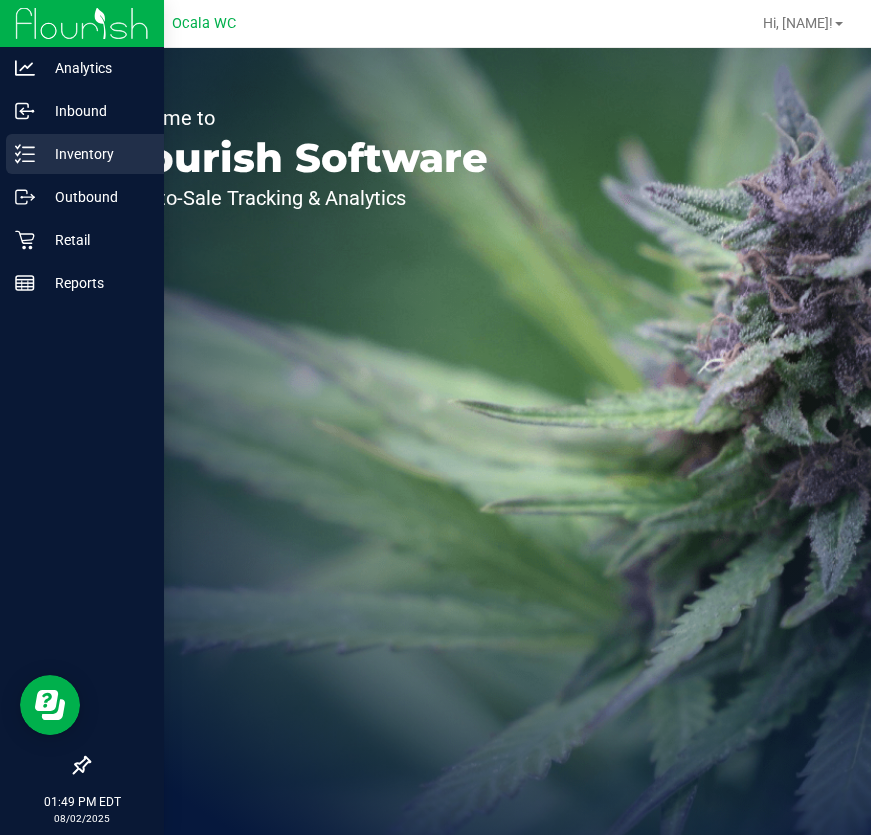 click on "Inventory" at bounding box center (95, 154) 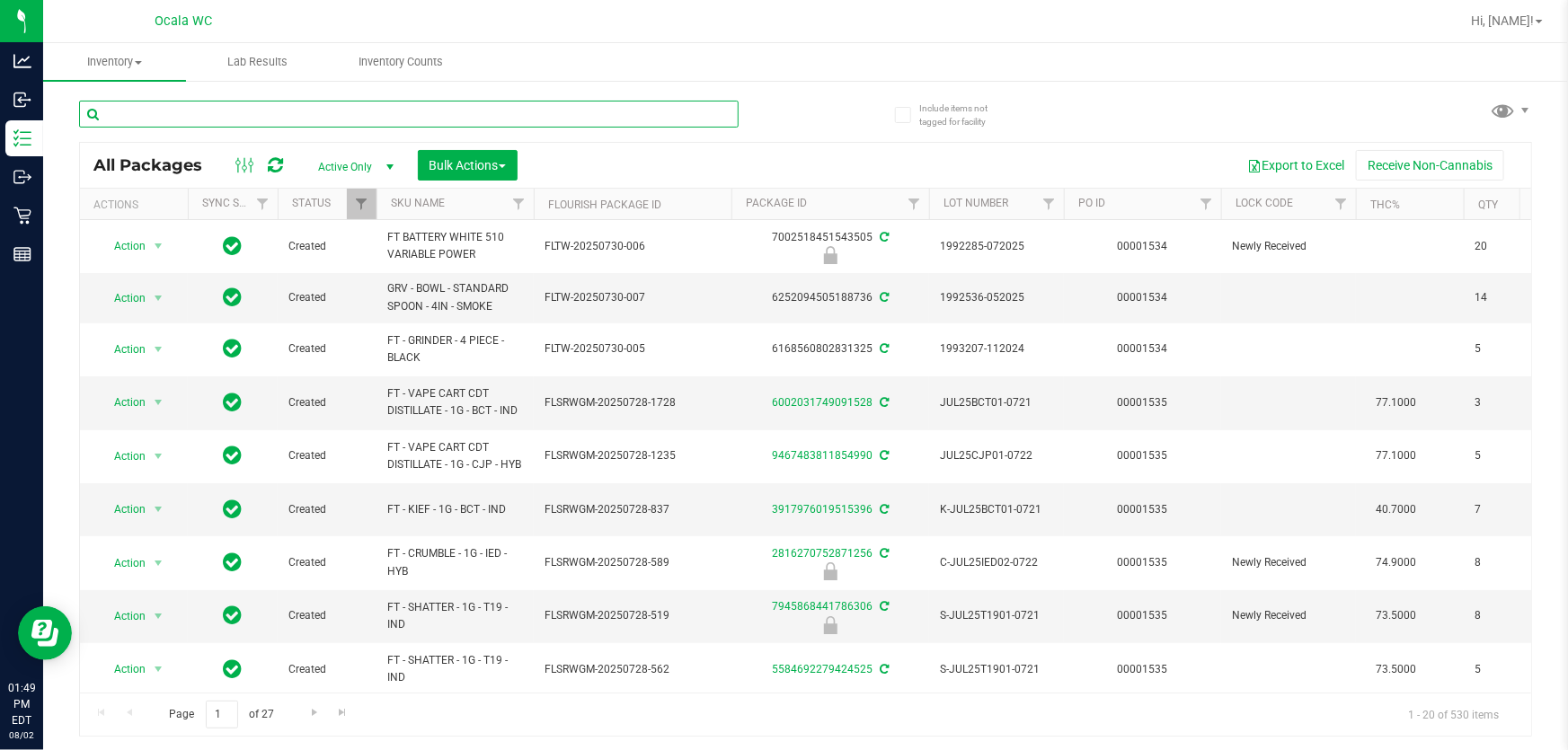 click at bounding box center (409, 114) 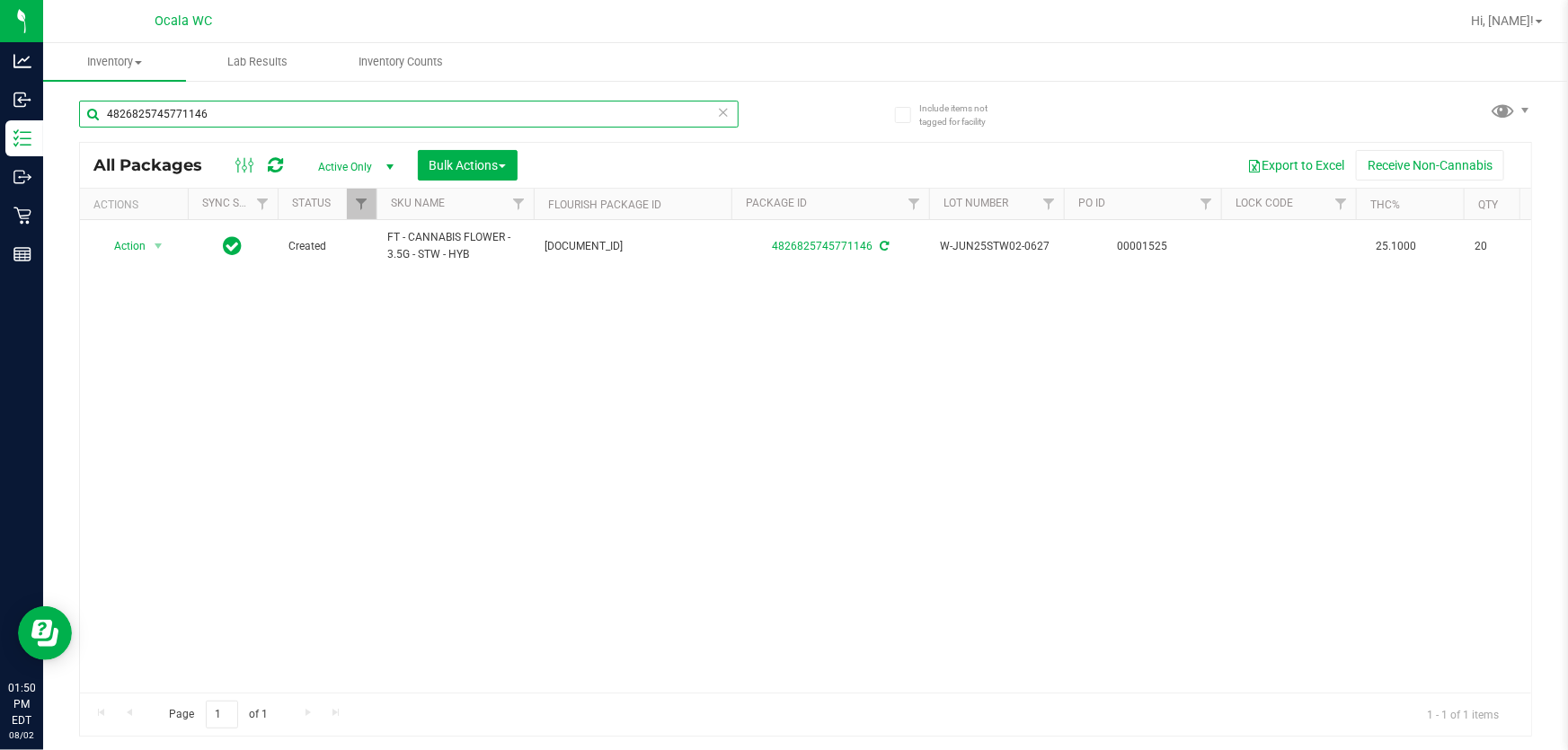 scroll, scrollTop: 0, scrollLeft: 573, axis: horizontal 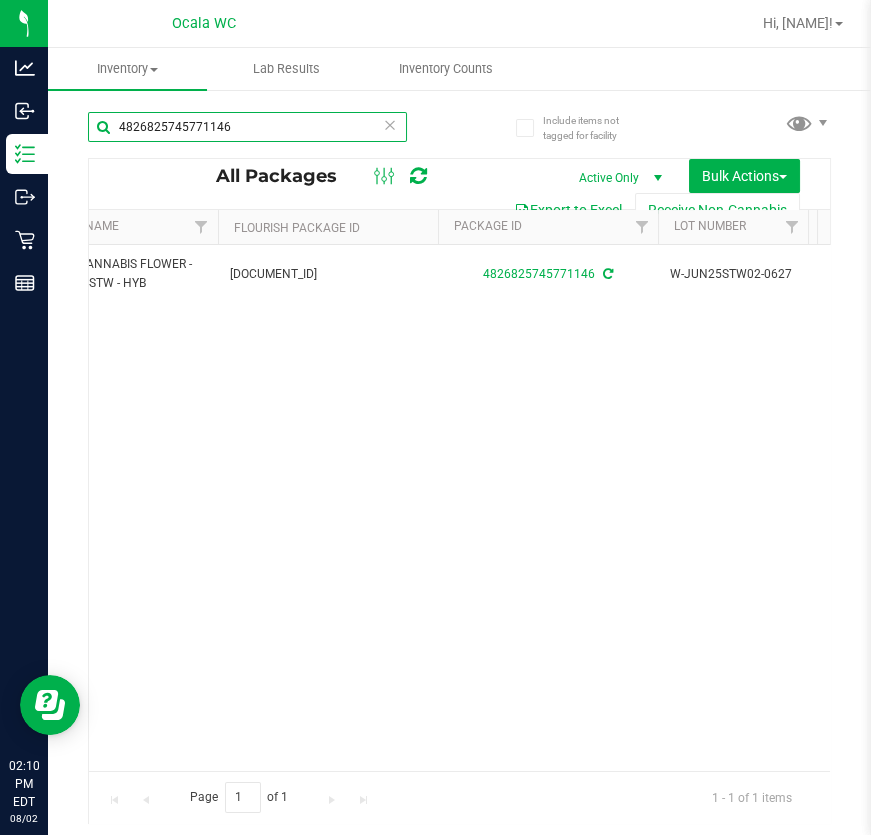 click on "4826825745771146" at bounding box center [247, 127] 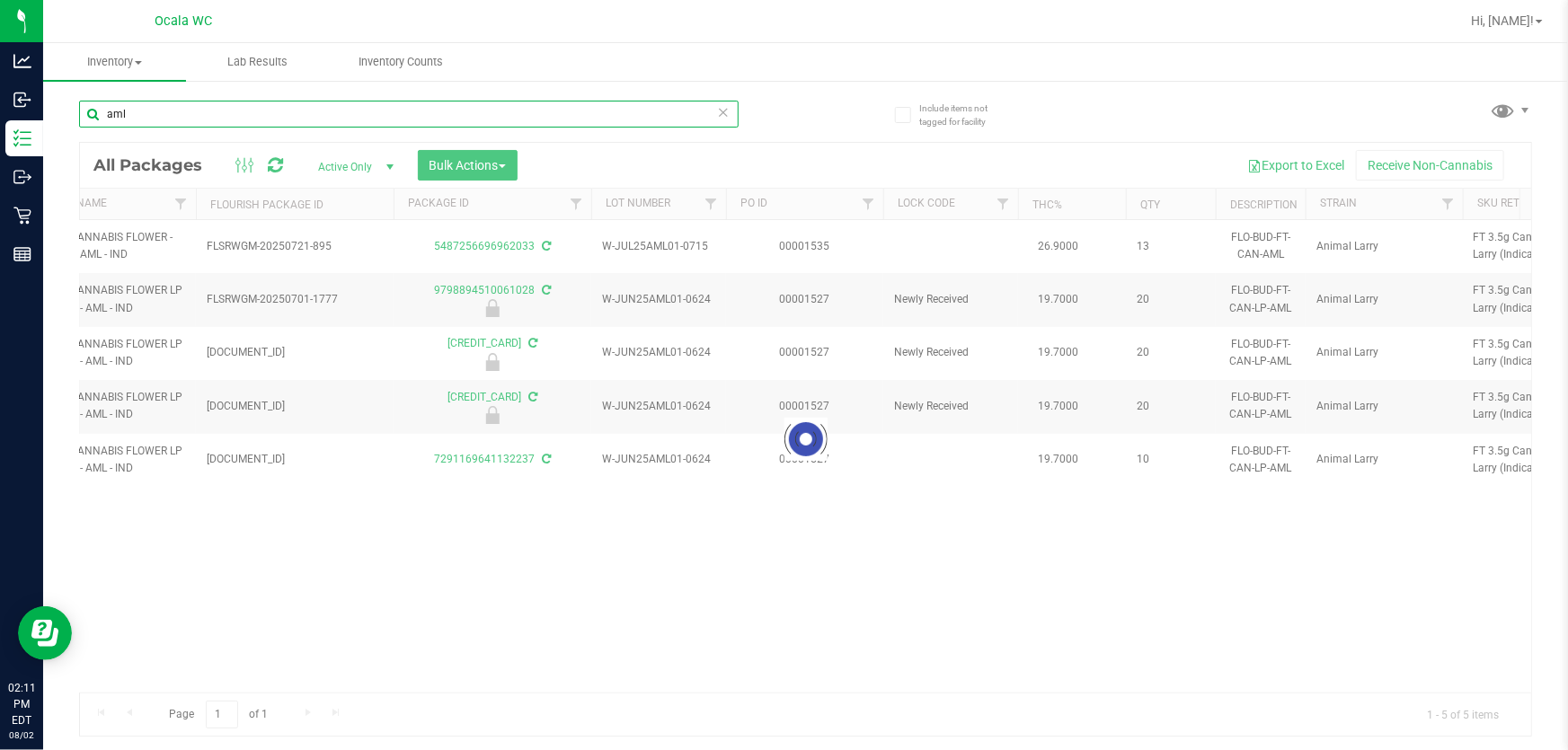 type on "aml" 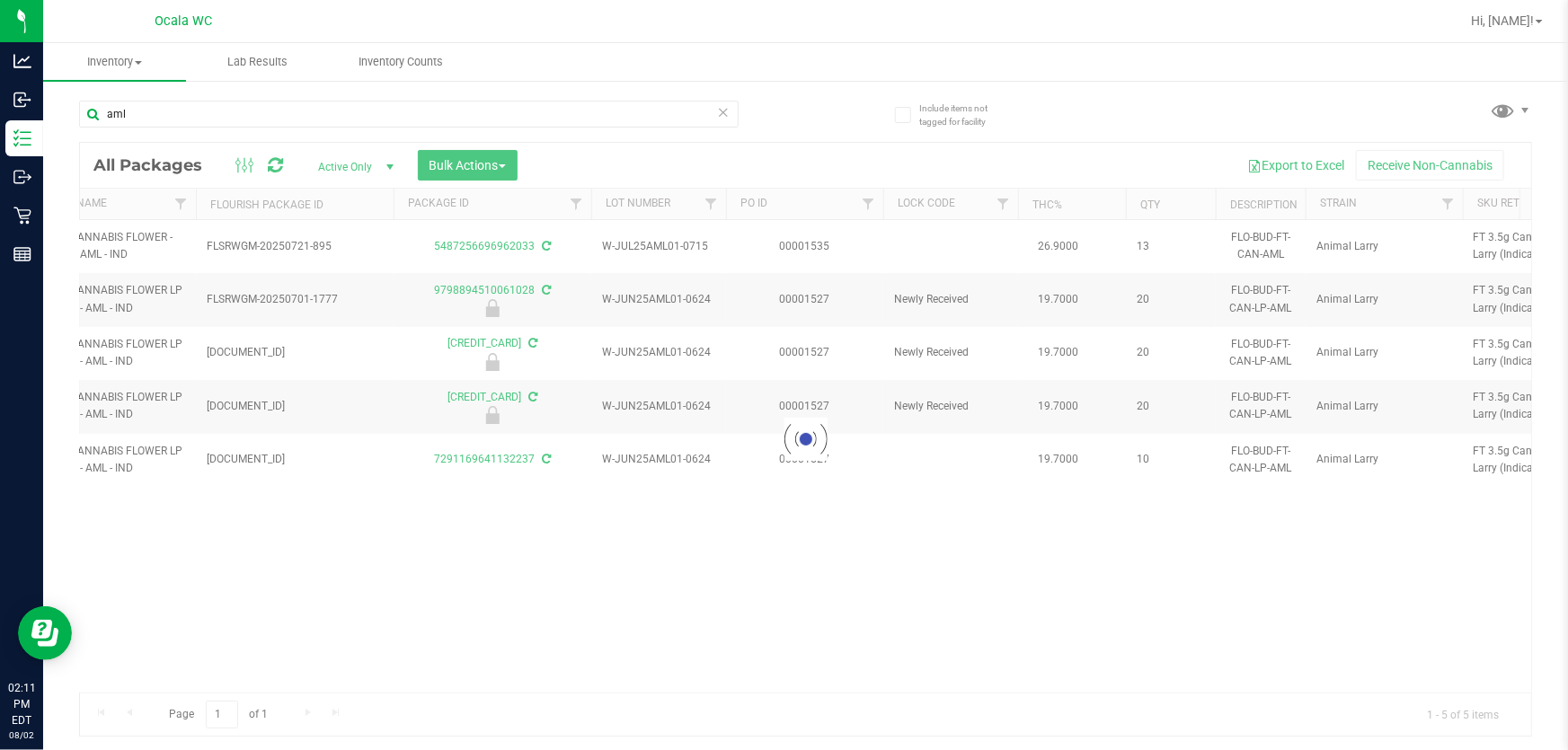 drag, startPoint x: 464, startPoint y: 689, endPoint x: 282, endPoint y: 681, distance: 182.1757 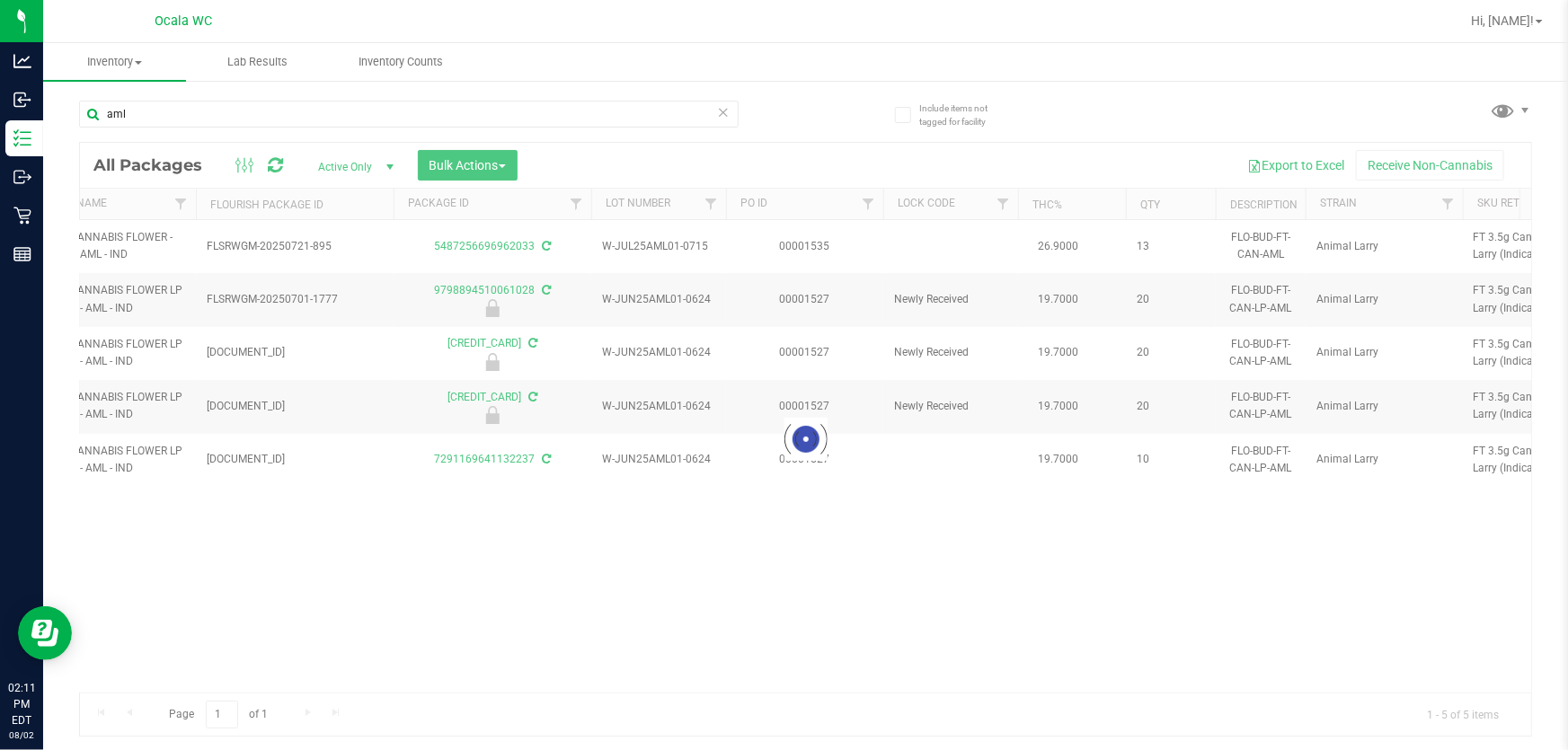 click at bounding box center [805, 439] 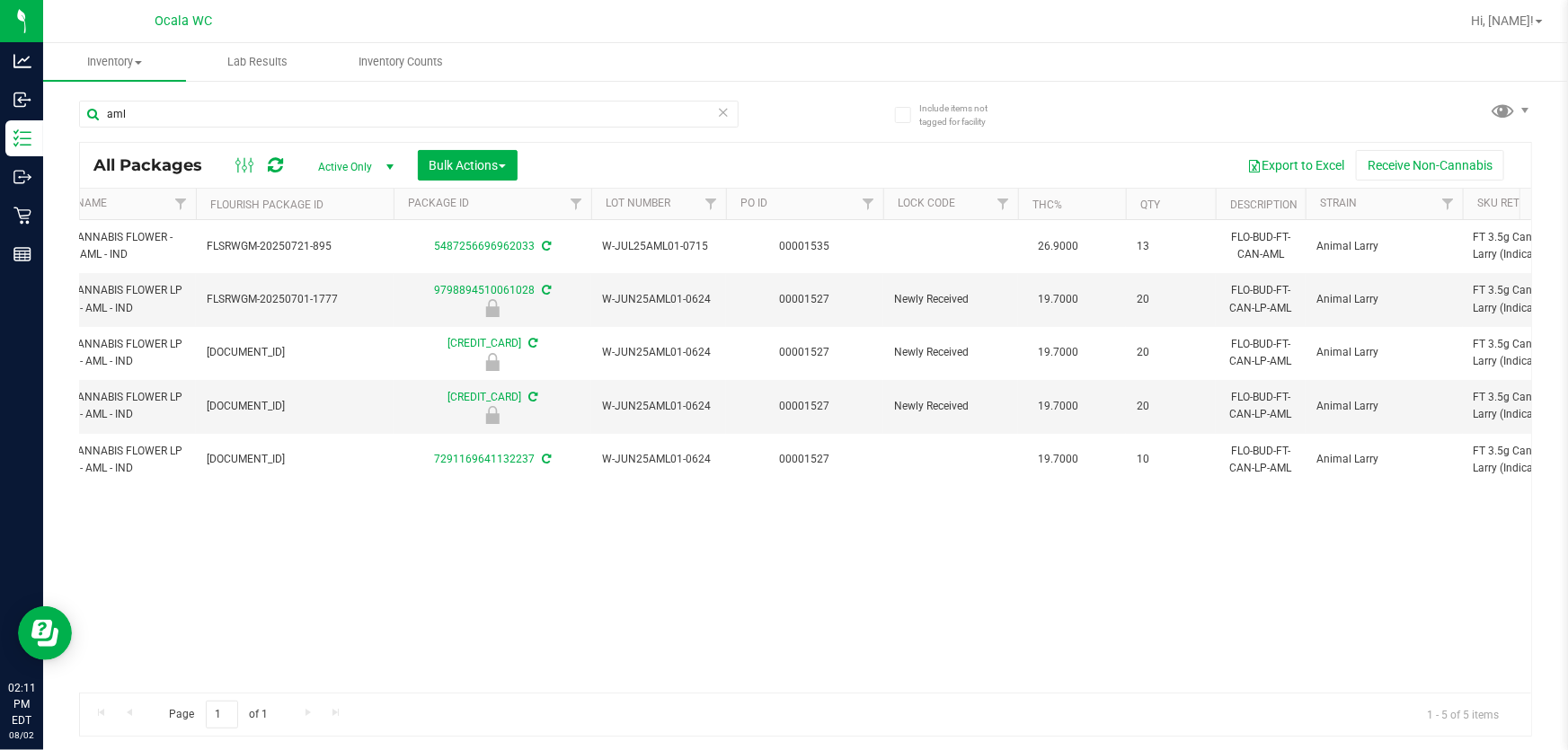 scroll, scrollTop: 0, scrollLeft: 38, axis: horizontal 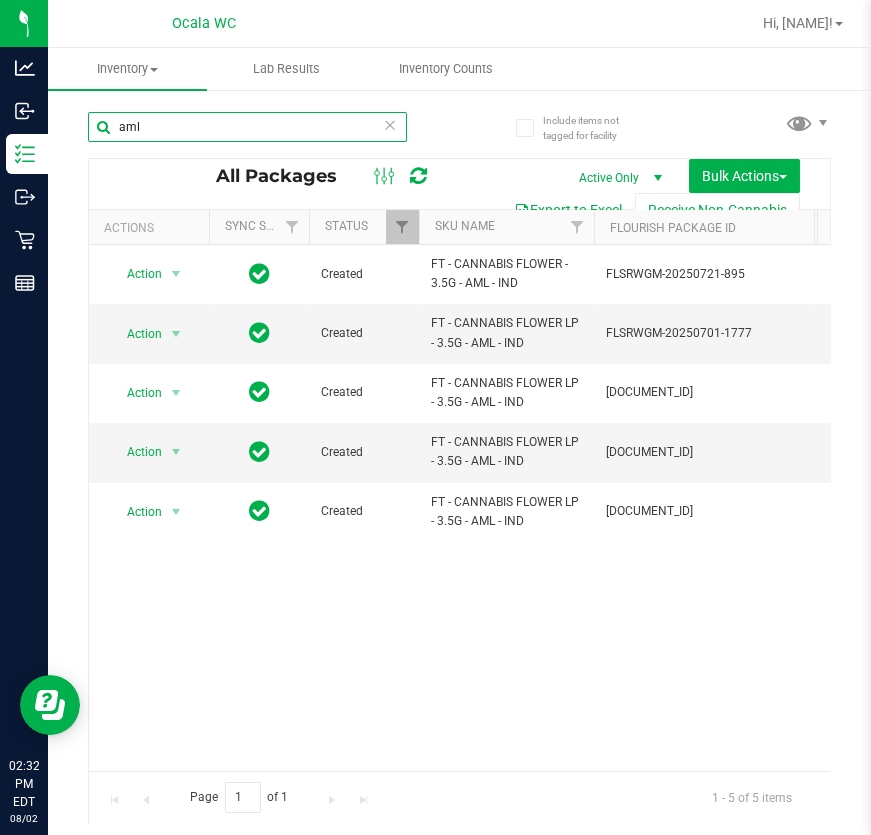 click on "aml" at bounding box center (247, 127) 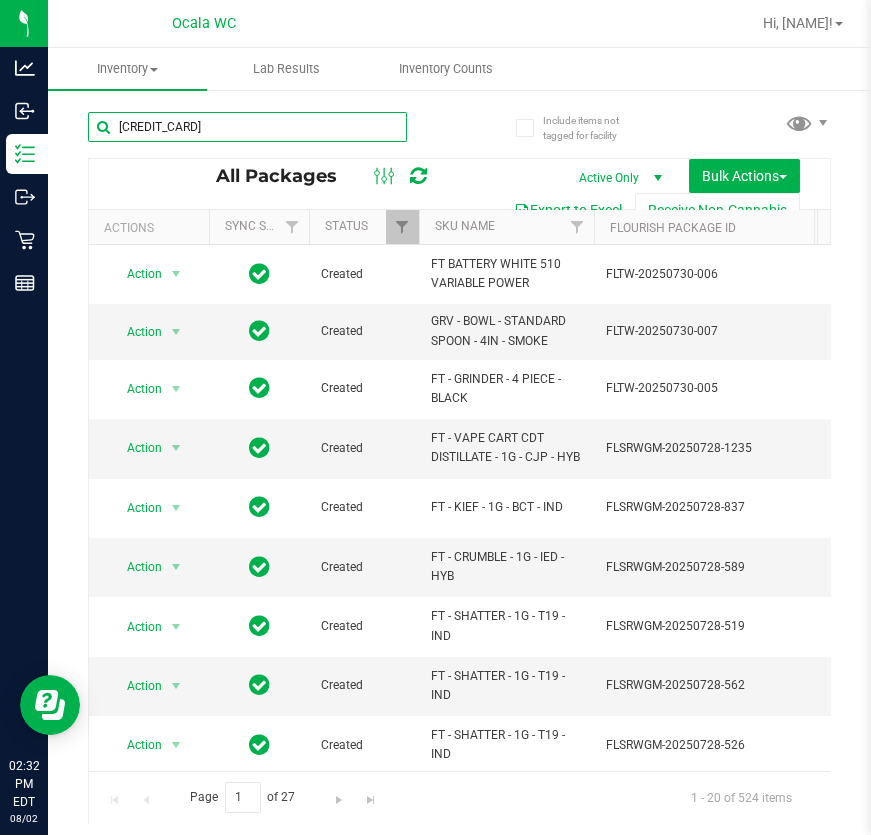 type on "0259433148417654" 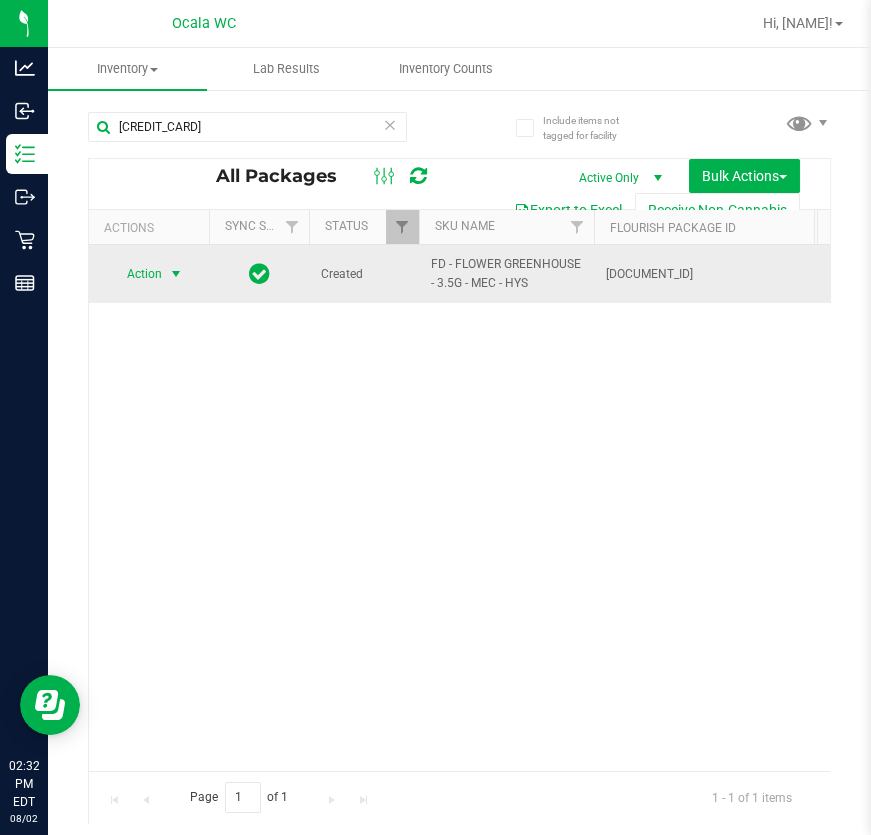 click on "Action" at bounding box center [136, 274] 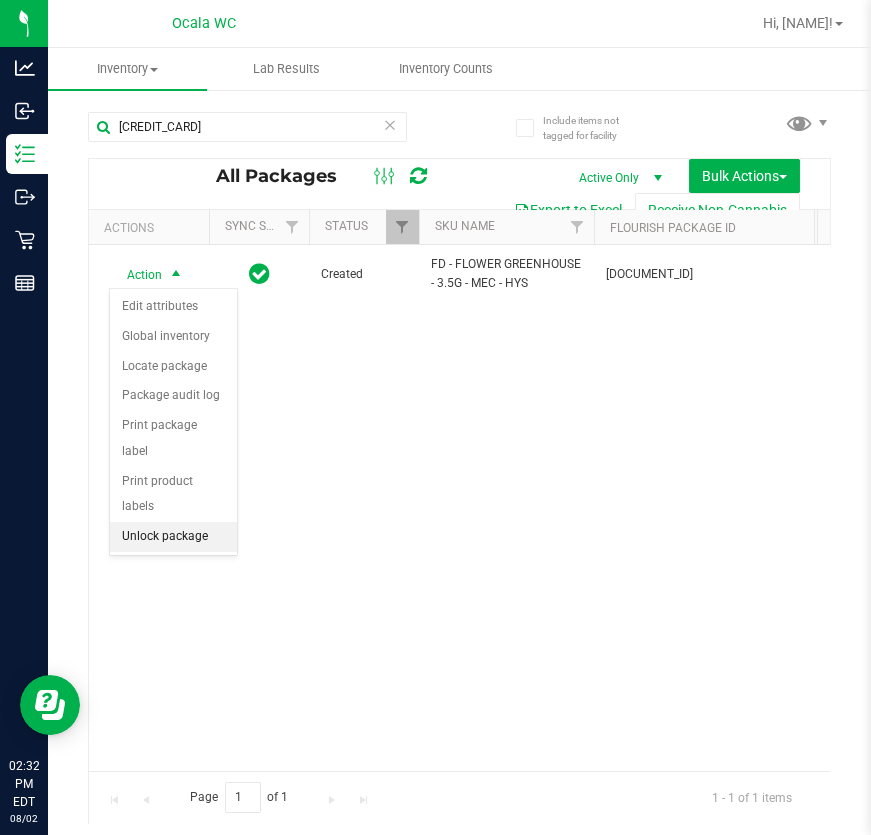 click on "Unlock package" at bounding box center (173, 537) 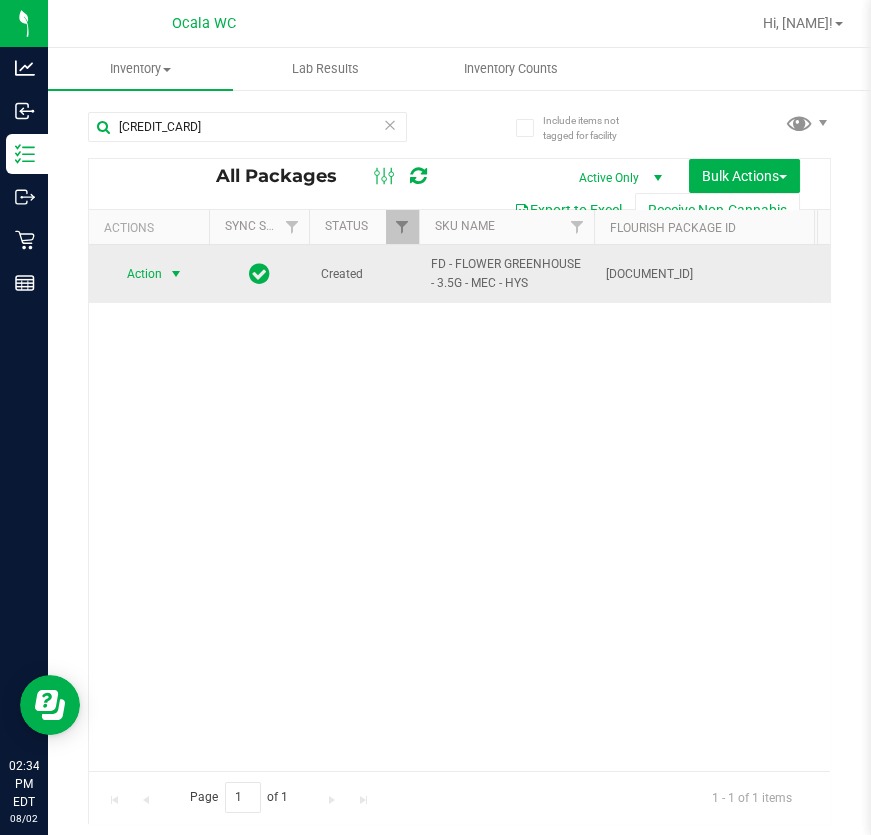 click on "Action" at bounding box center (136, 274) 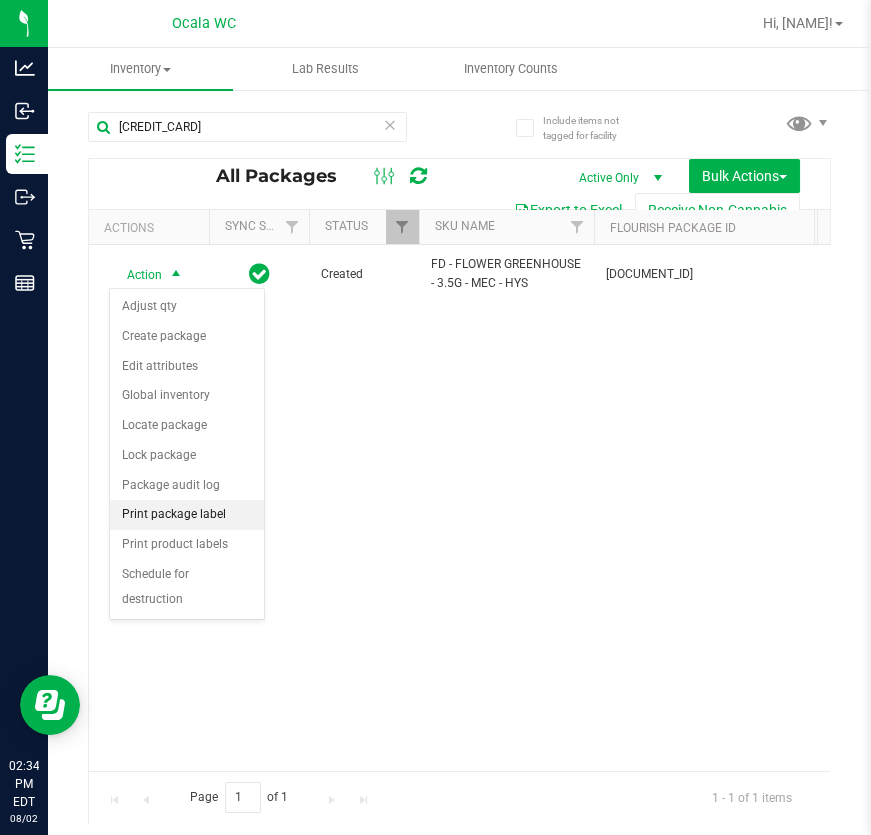 click on "Print package label" at bounding box center [187, 515] 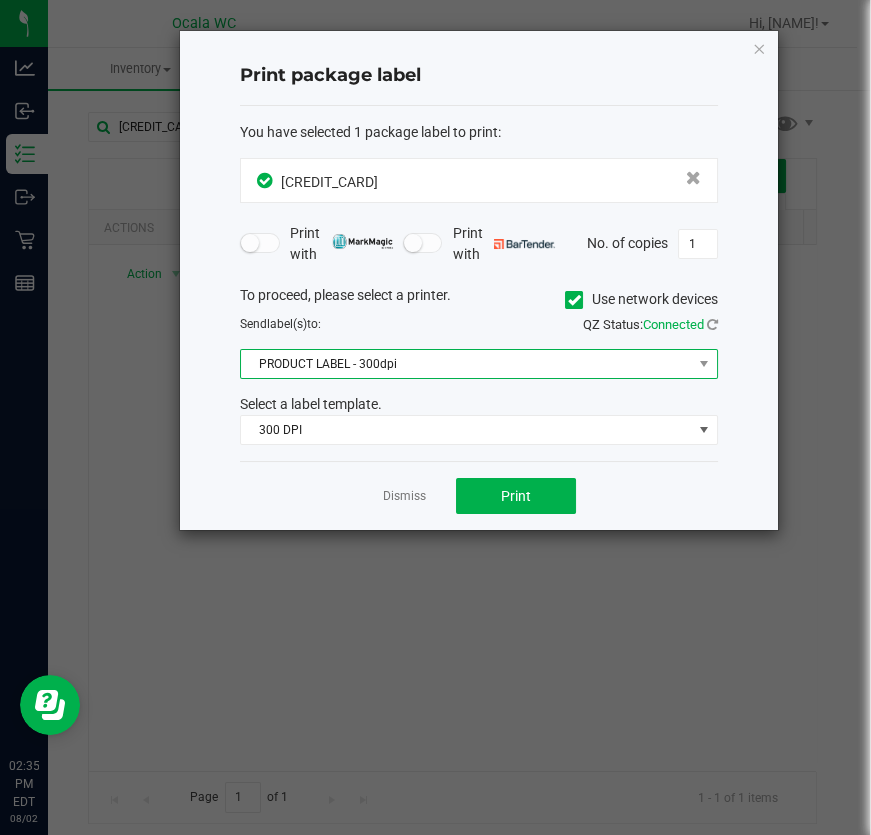 click on "PRODUCT LABEL - 300dpi" at bounding box center (466, 364) 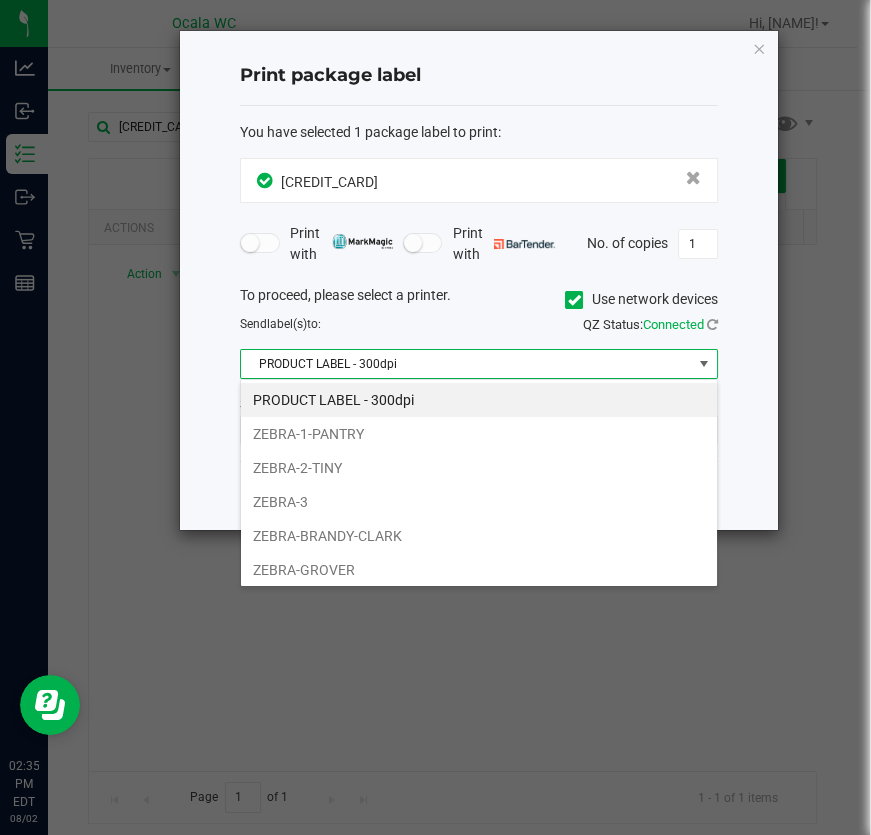scroll, scrollTop: 99970, scrollLeft: 99521, axis: both 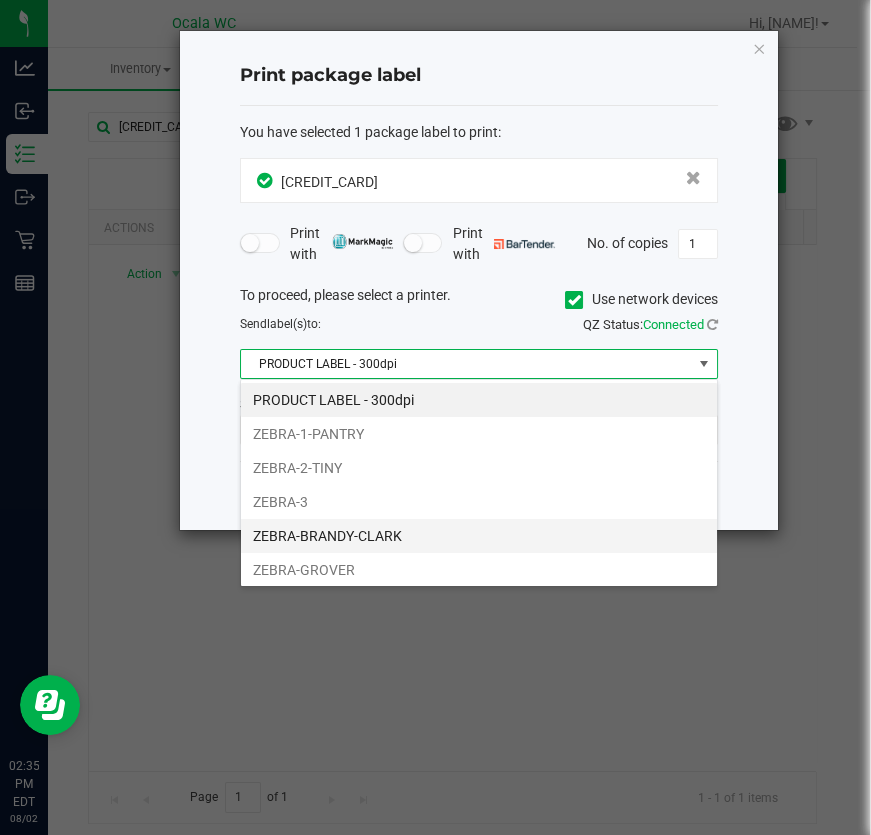 click on "ZEBRA-BRANDY-CLARK" at bounding box center [479, 536] 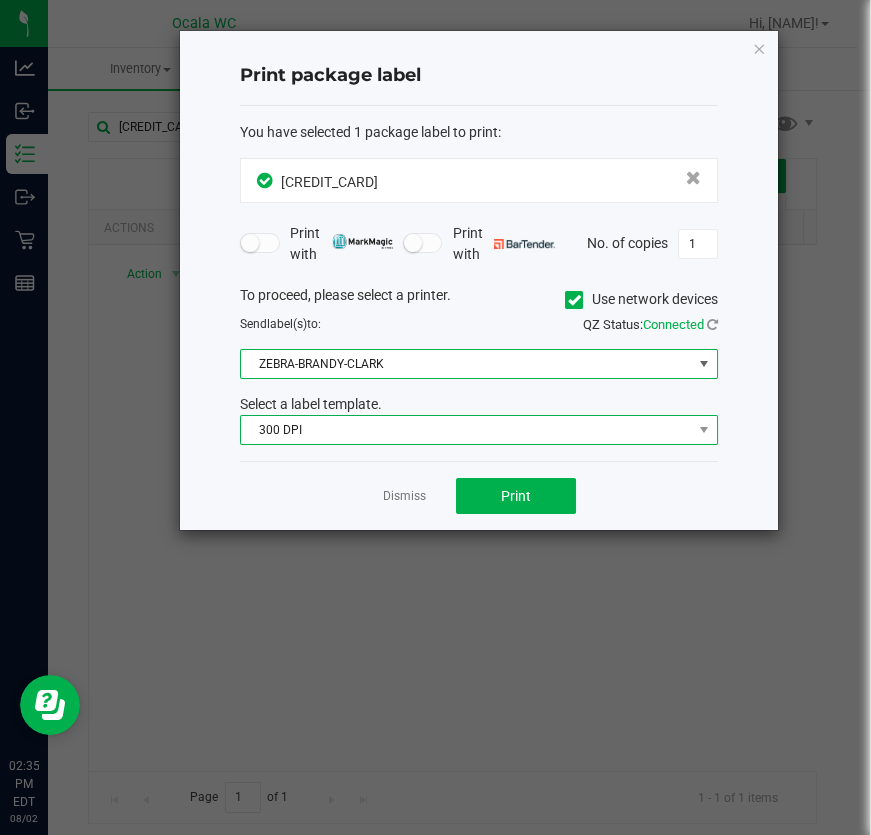 click on "300 DPI" at bounding box center (466, 430) 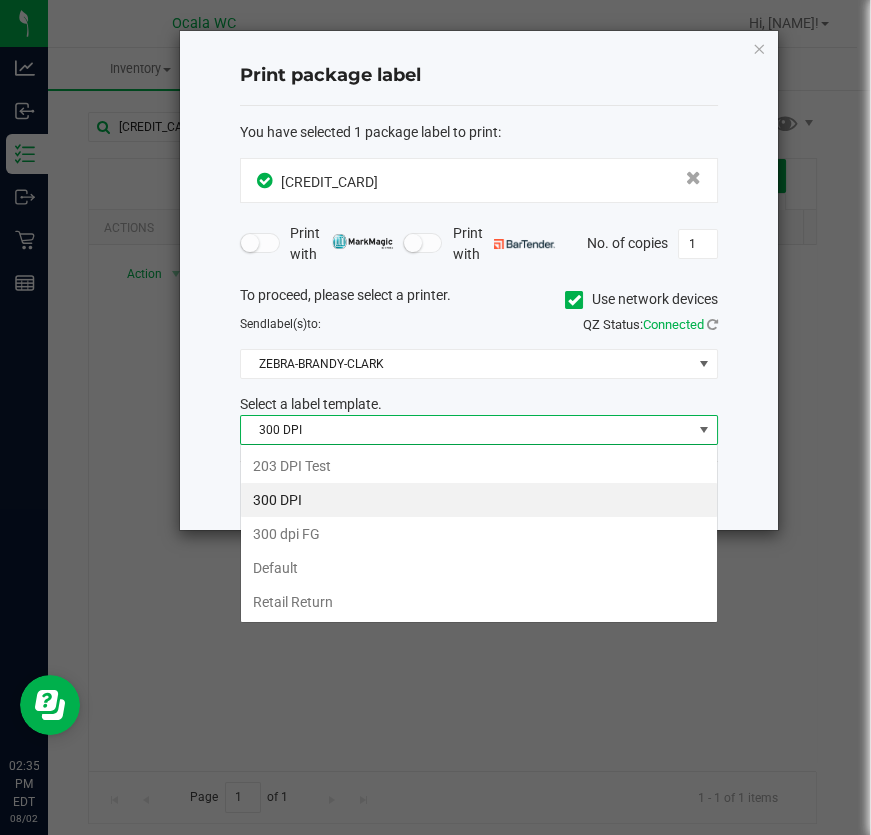 scroll, scrollTop: 99970, scrollLeft: 99521, axis: both 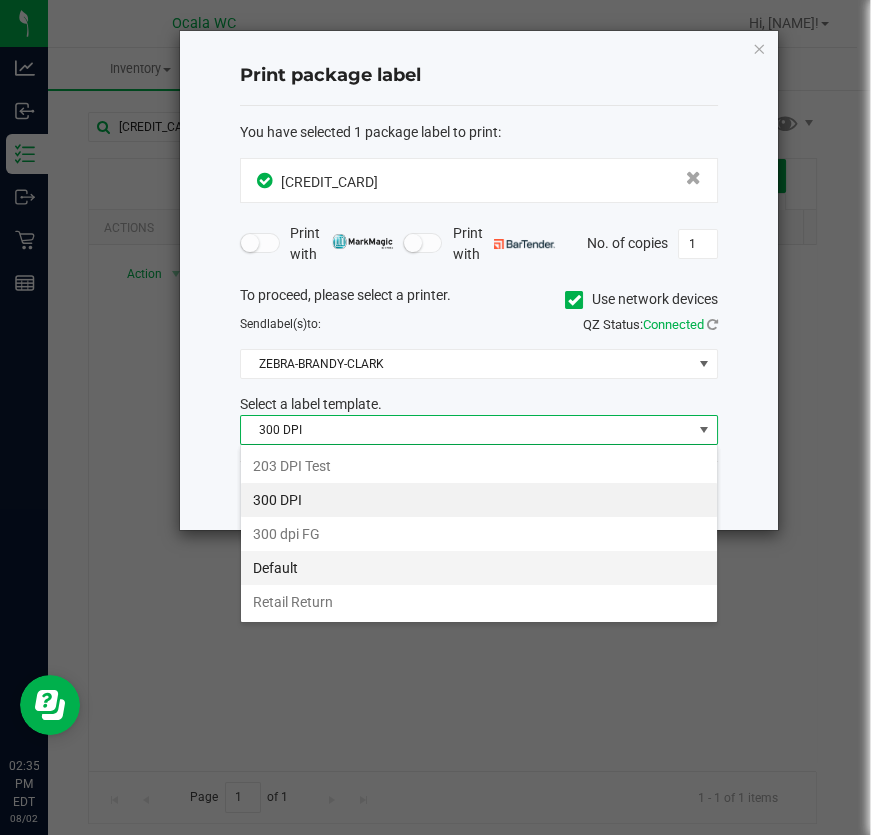 click on "Default" at bounding box center (479, 568) 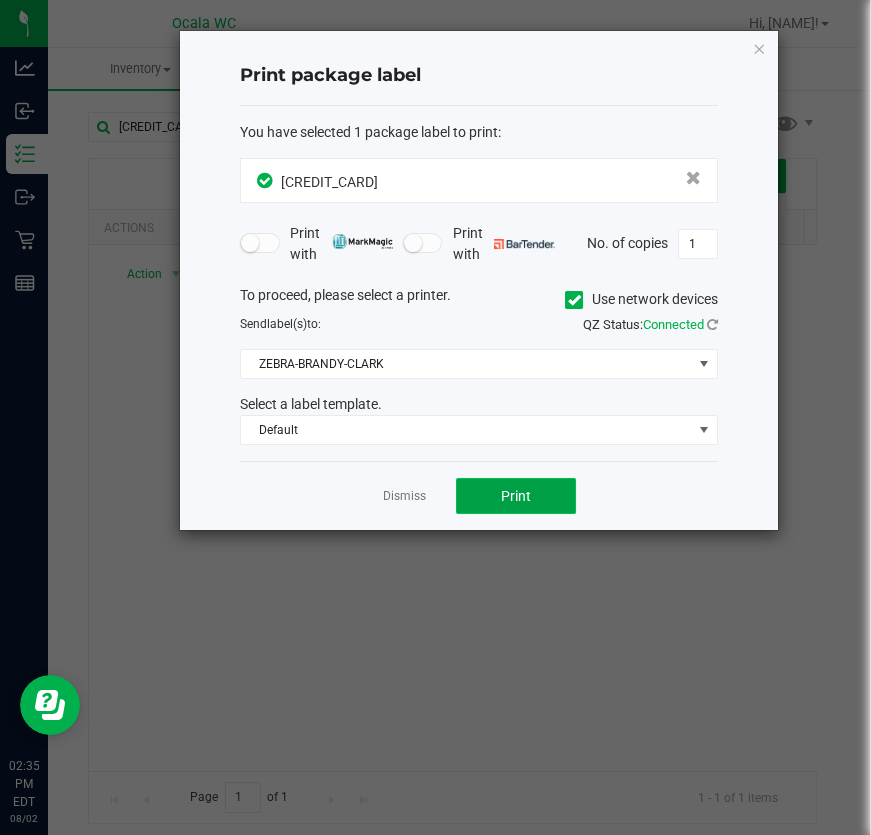 click on "Print" 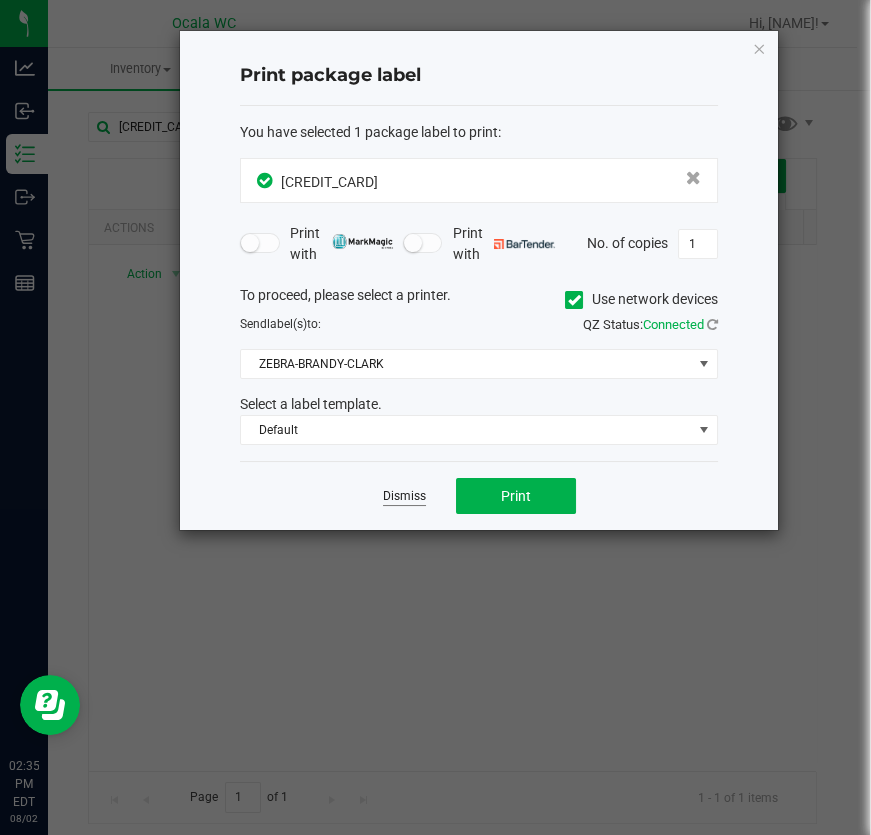 click on "Dismiss" 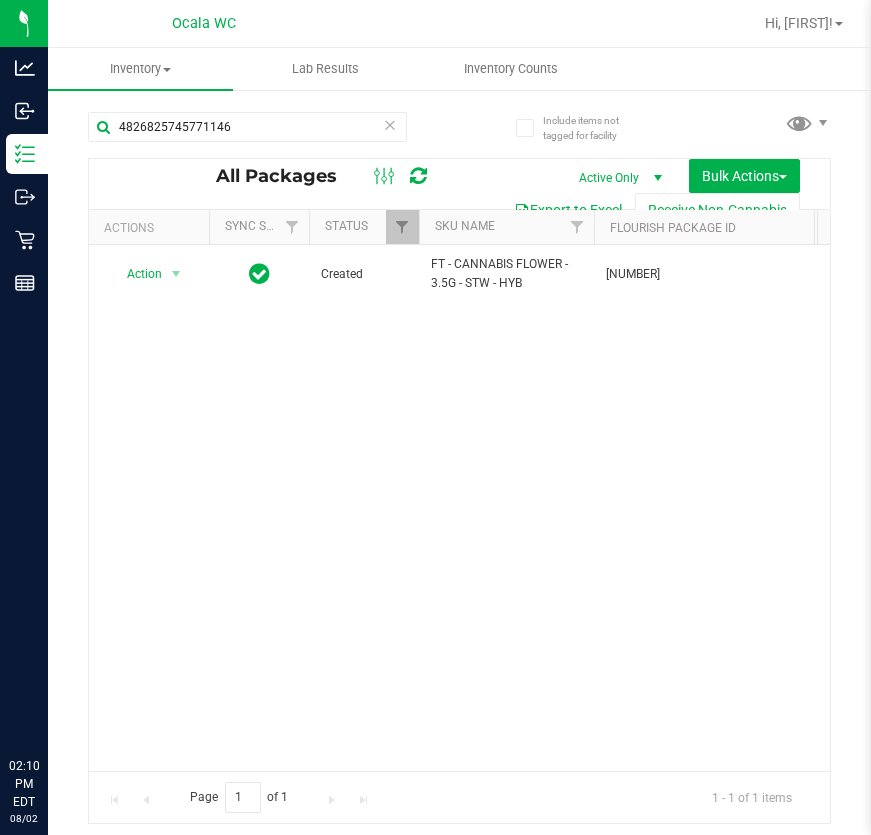 scroll, scrollTop: 0, scrollLeft: 0, axis: both 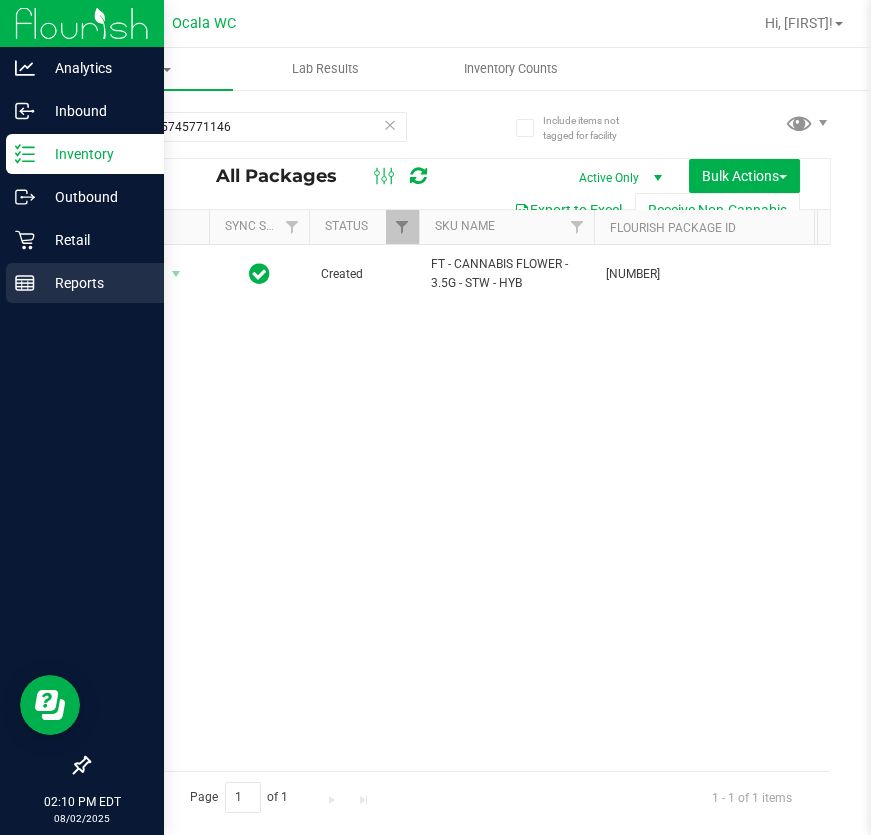 click on "Reports" at bounding box center (95, 283) 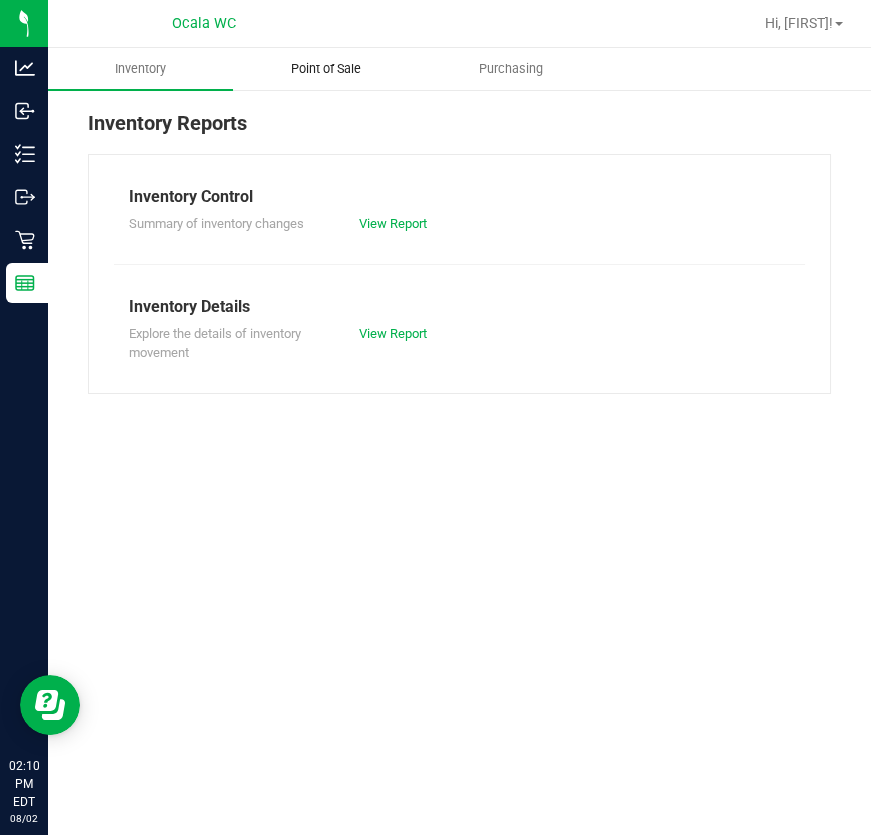click on "Point of Sale" at bounding box center (326, 69) 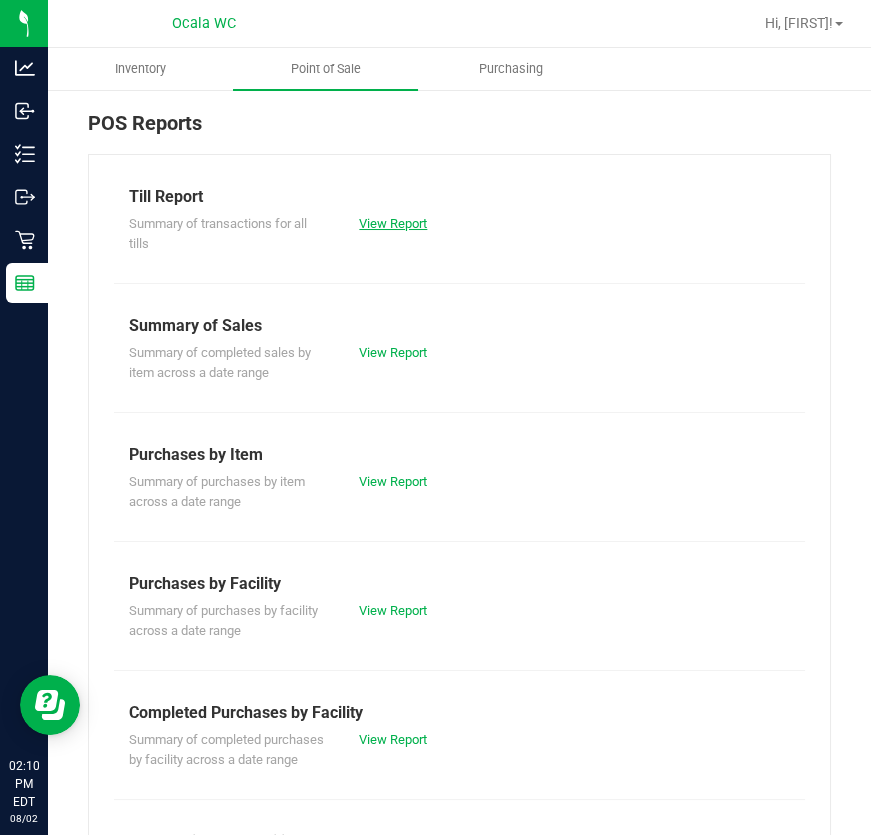 click on "View Report" at bounding box center [393, 223] 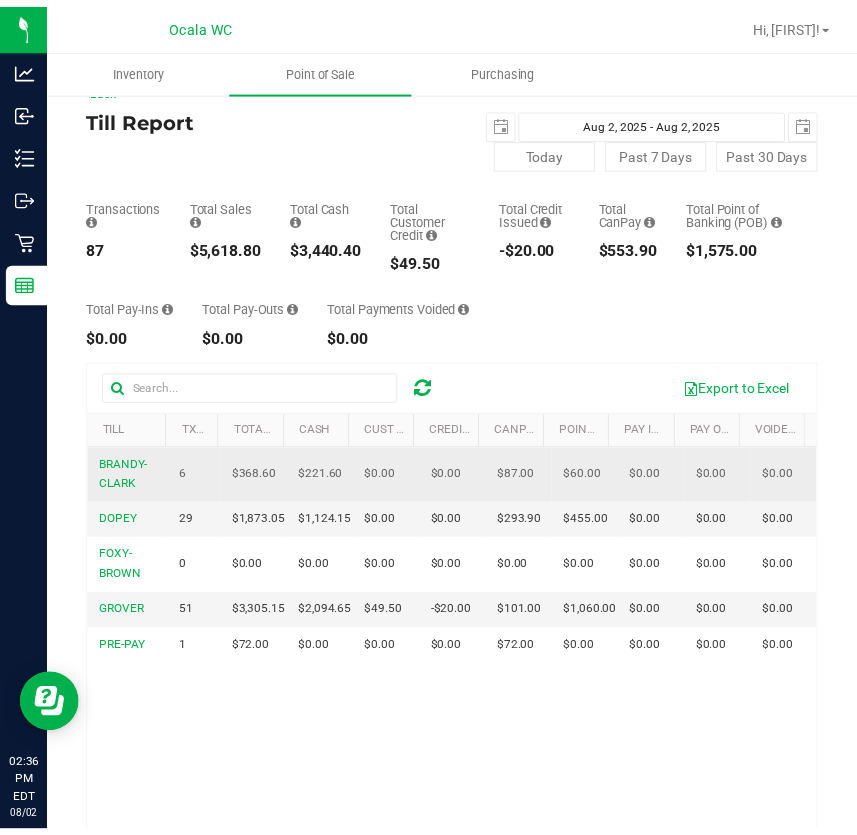scroll, scrollTop: 0, scrollLeft: 0, axis: both 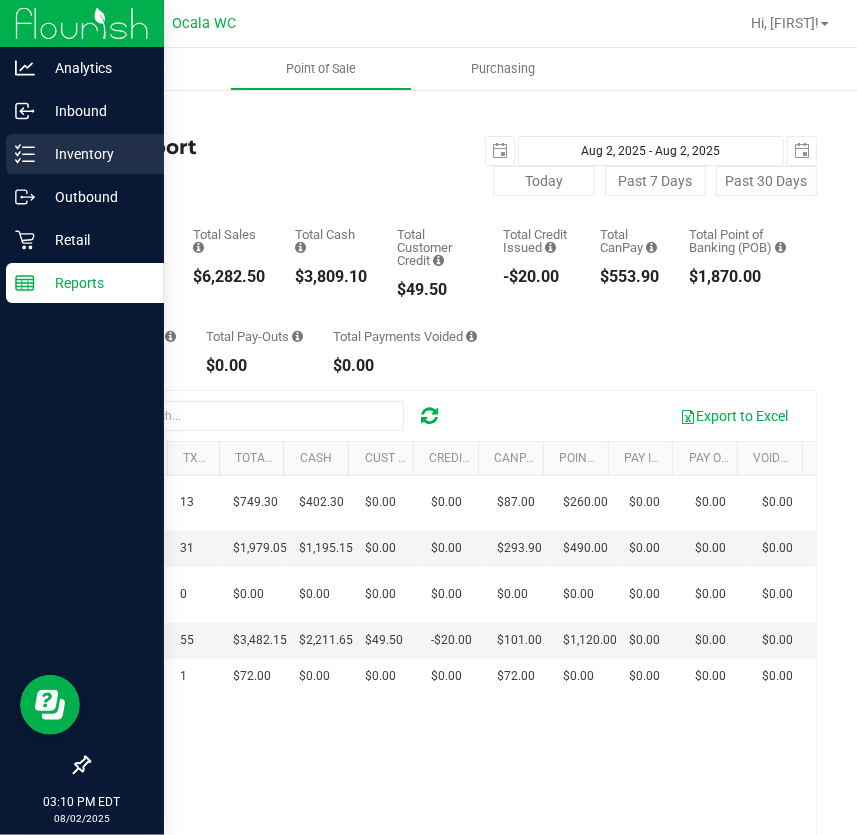 click on "Inventory" at bounding box center [95, 154] 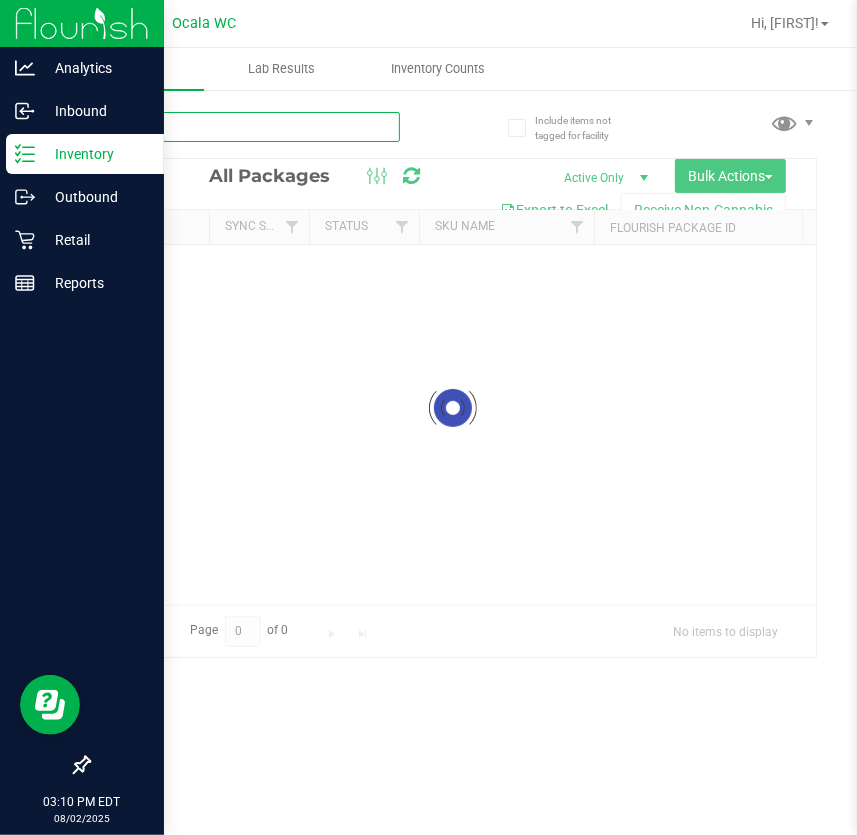 click at bounding box center (244, 127) 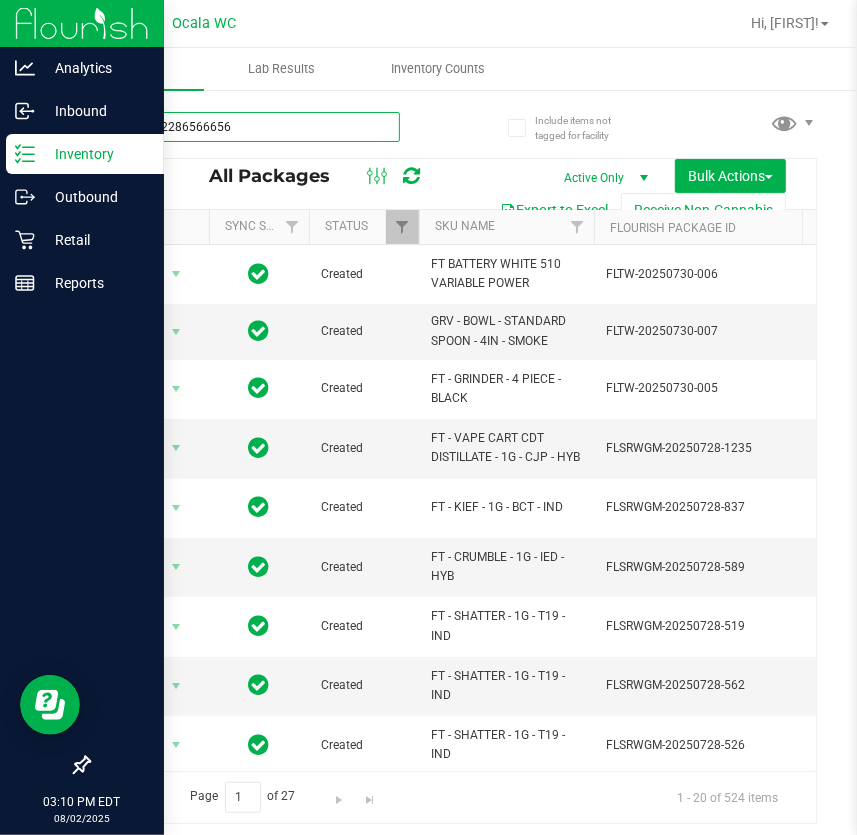 type on "6386642286566656" 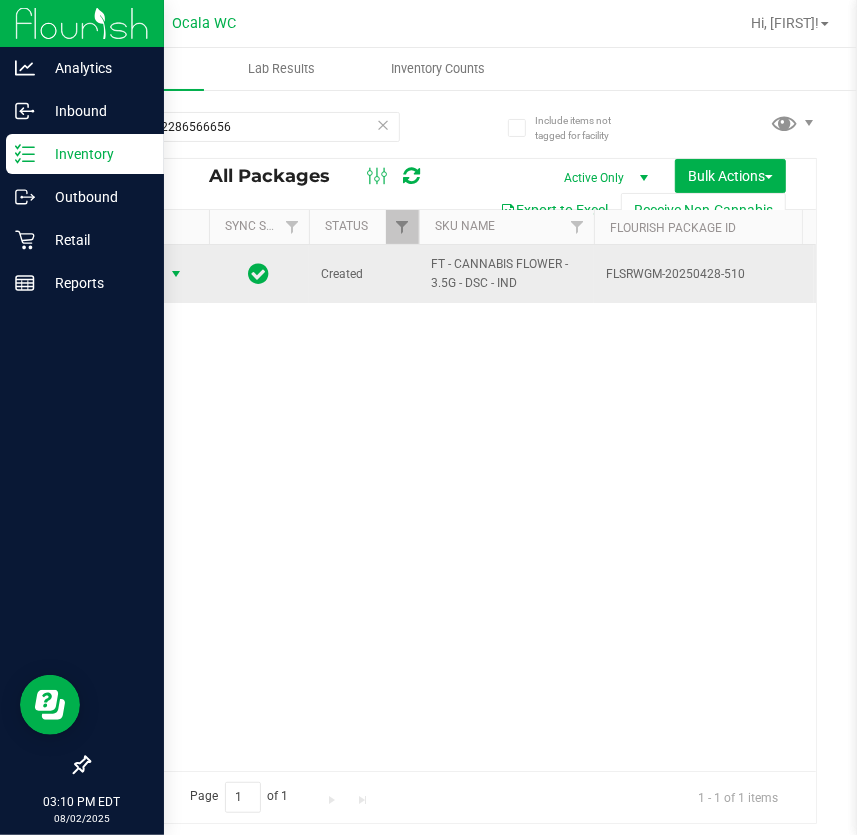 click on "Action" at bounding box center [136, 274] 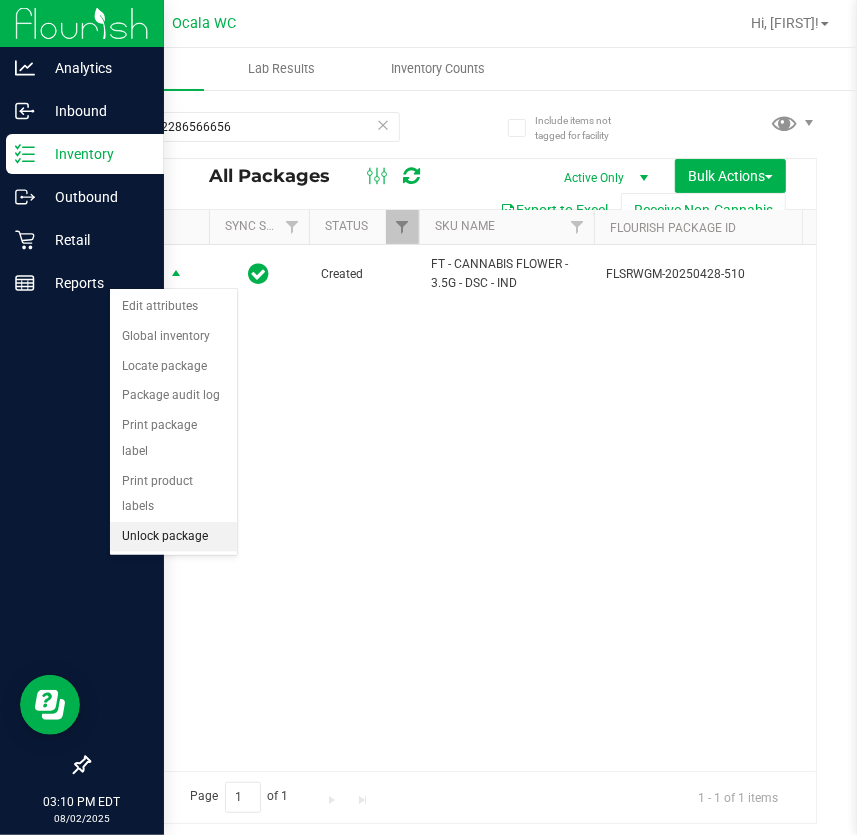 click on "Unlock package" at bounding box center (173, 537) 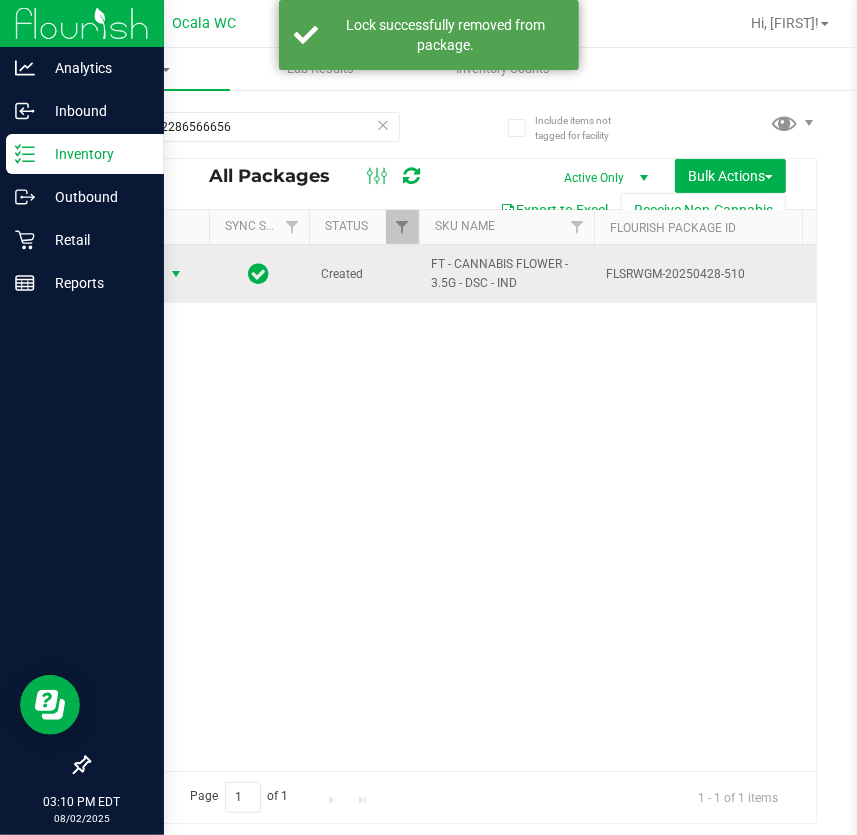 click at bounding box center [176, 274] 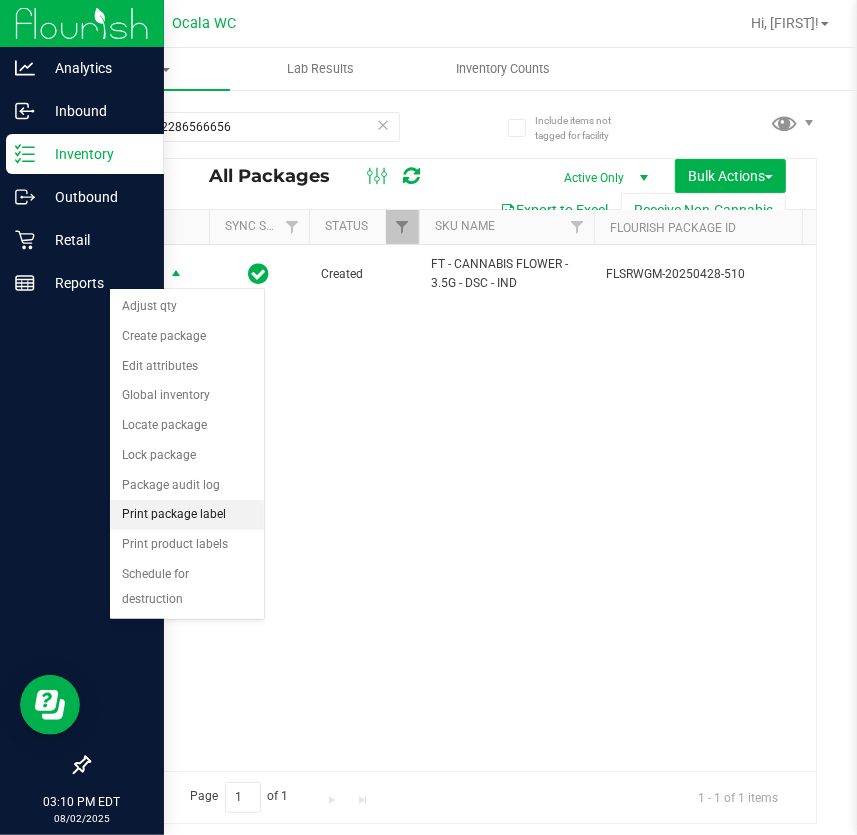 click on "Print package label" at bounding box center (187, 515) 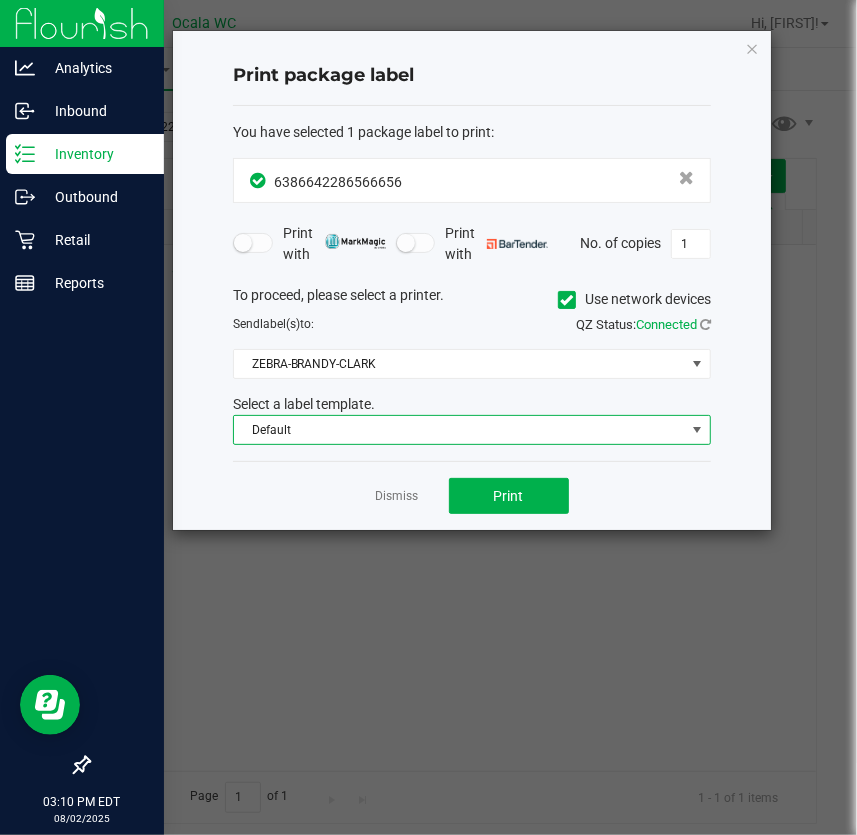 click on "Default" at bounding box center (459, 430) 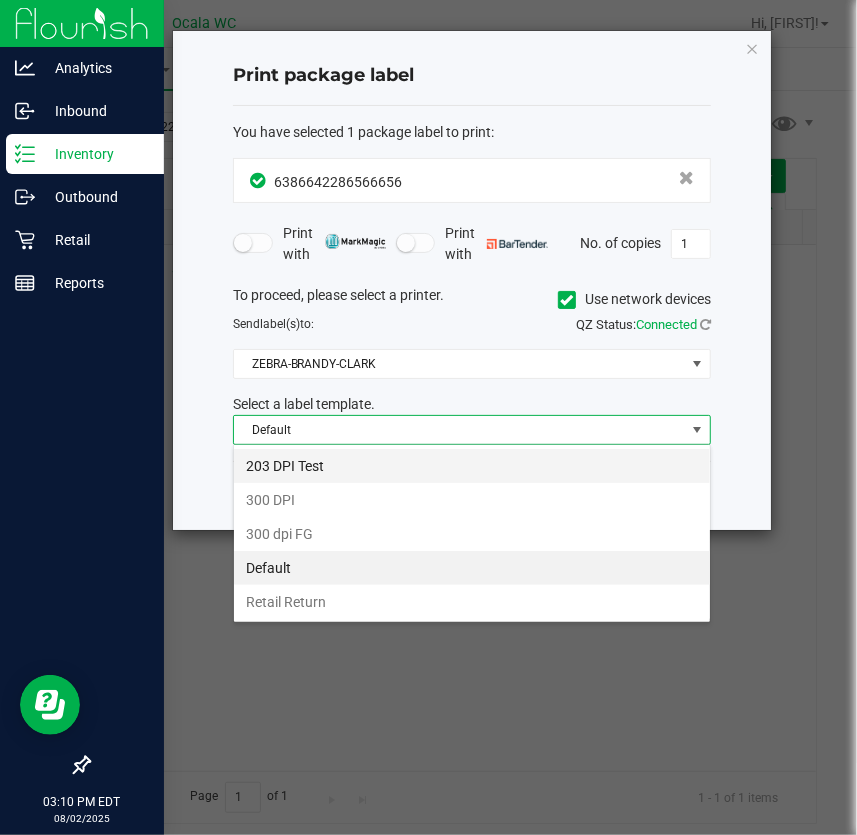 scroll, scrollTop: 99970, scrollLeft: 99521, axis: both 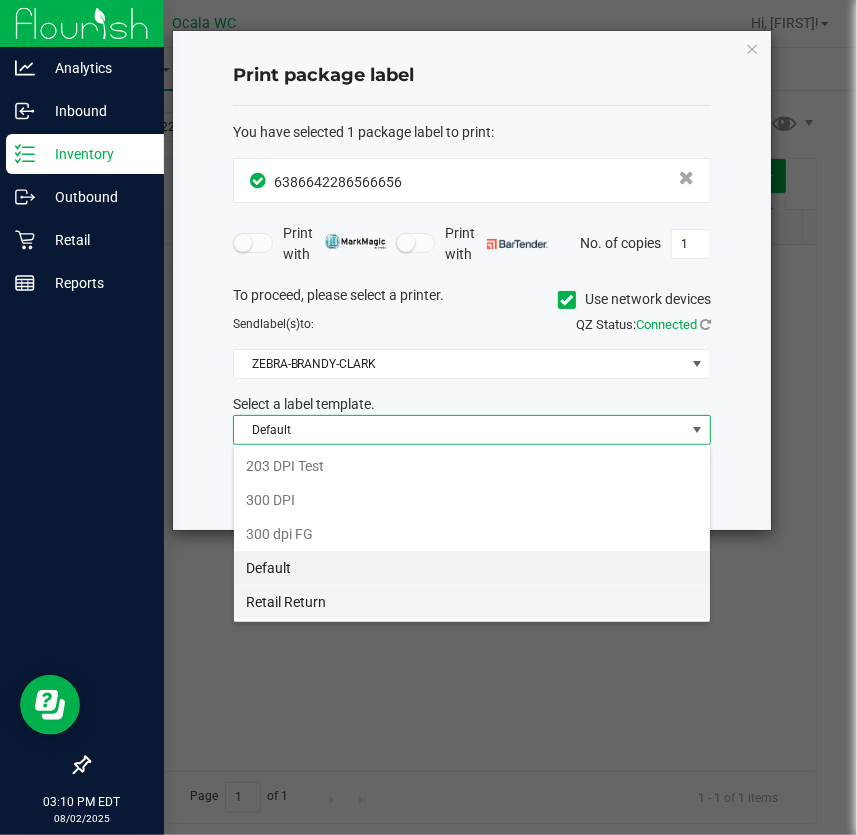 click on "Retail Return" at bounding box center (472, 602) 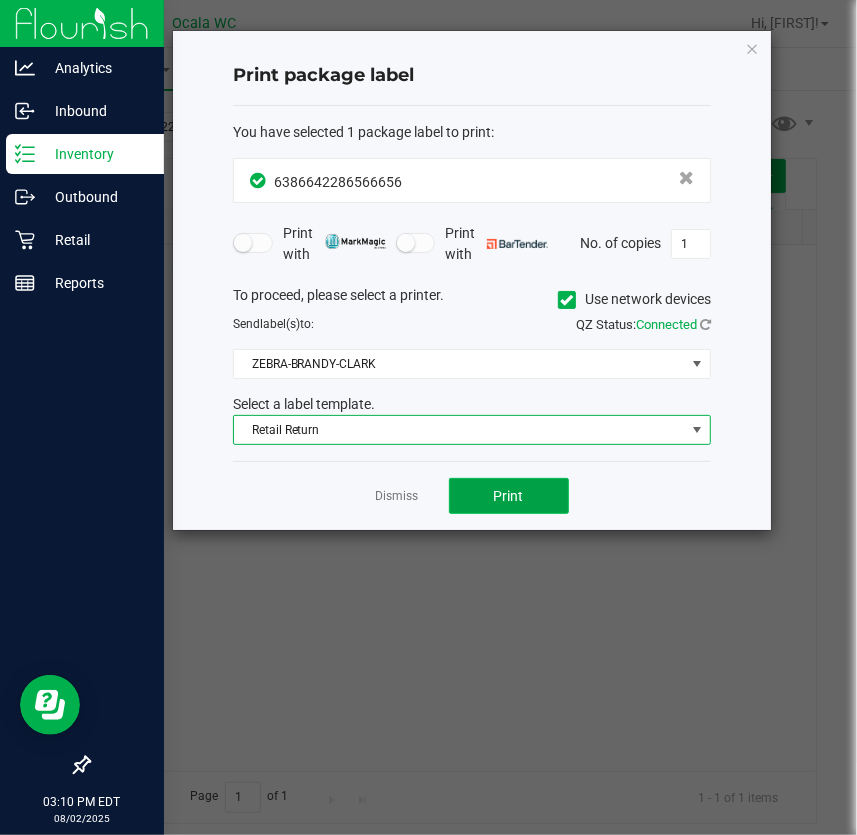 click on "Print" 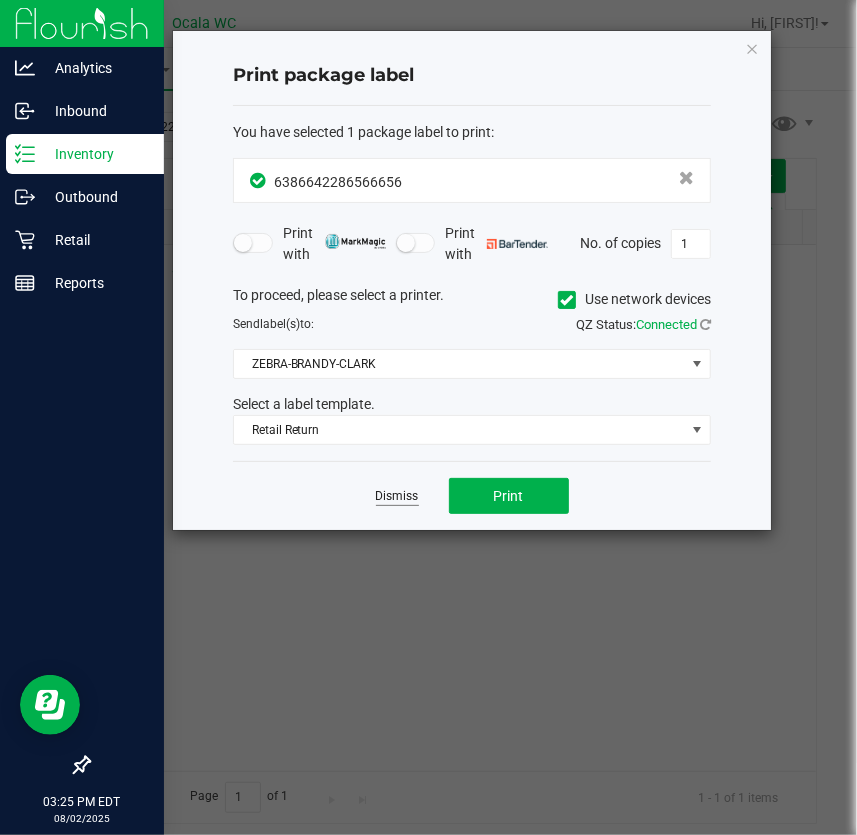 click on "Dismiss" 